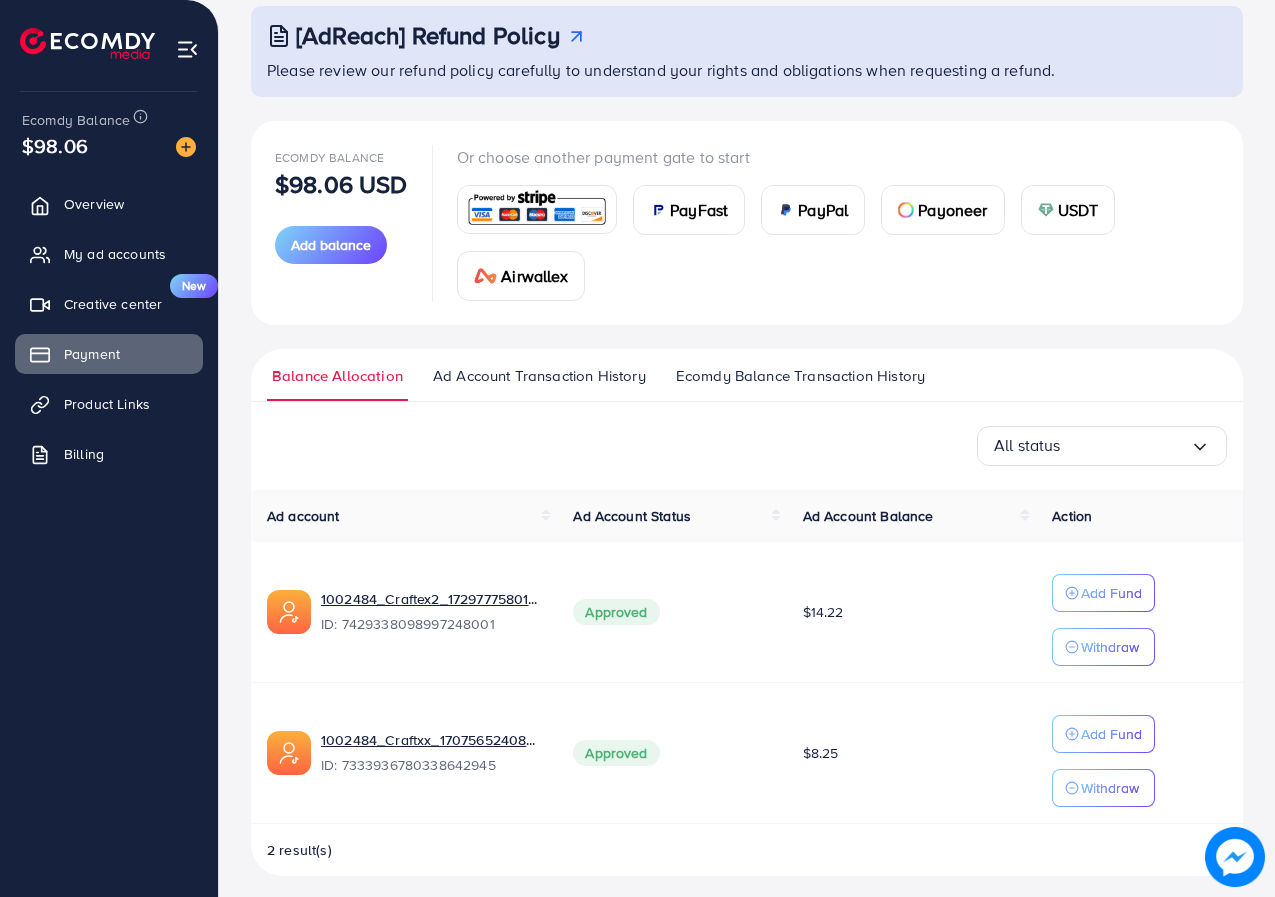 scroll, scrollTop: 129, scrollLeft: 0, axis: vertical 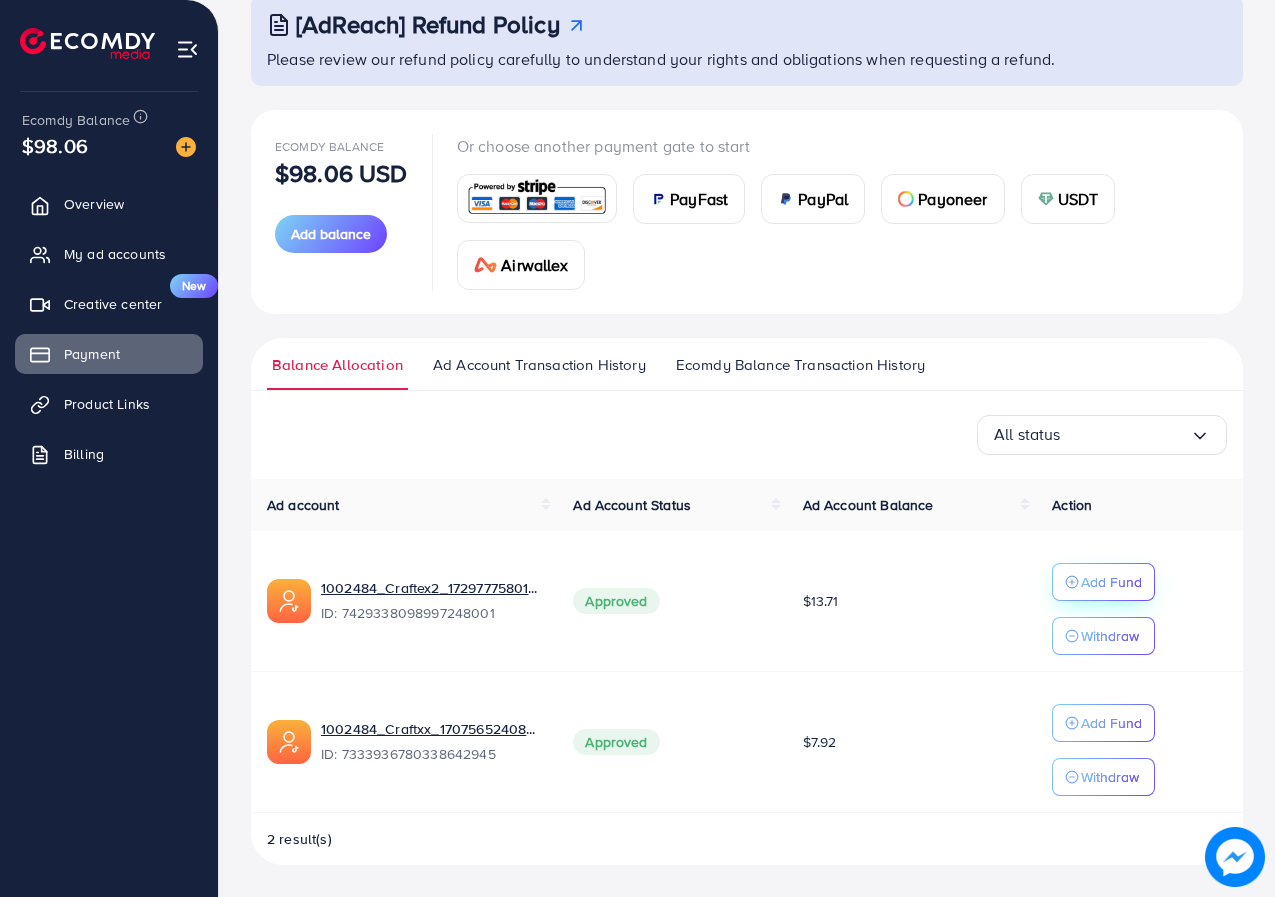 click 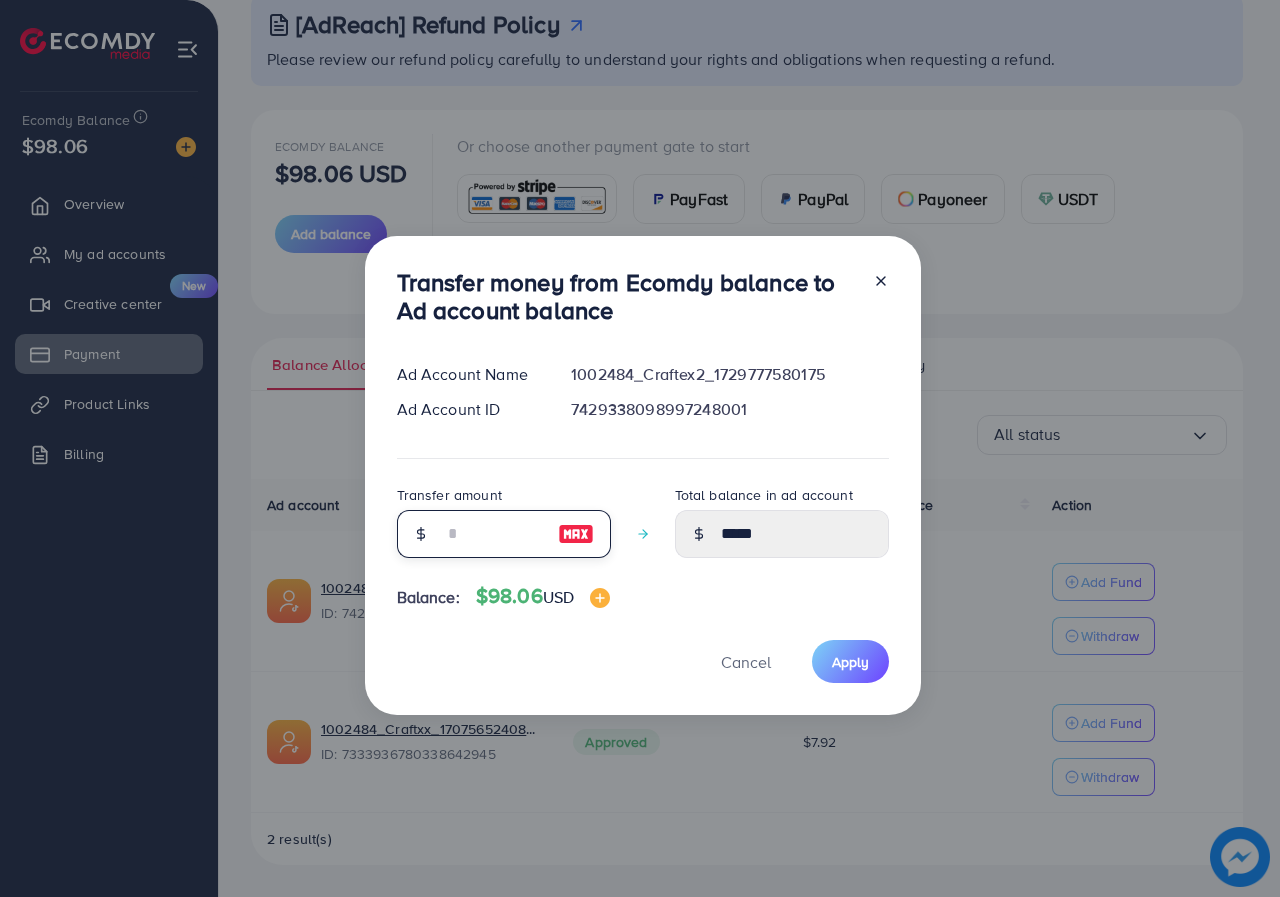 click at bounding box center [493, 534] 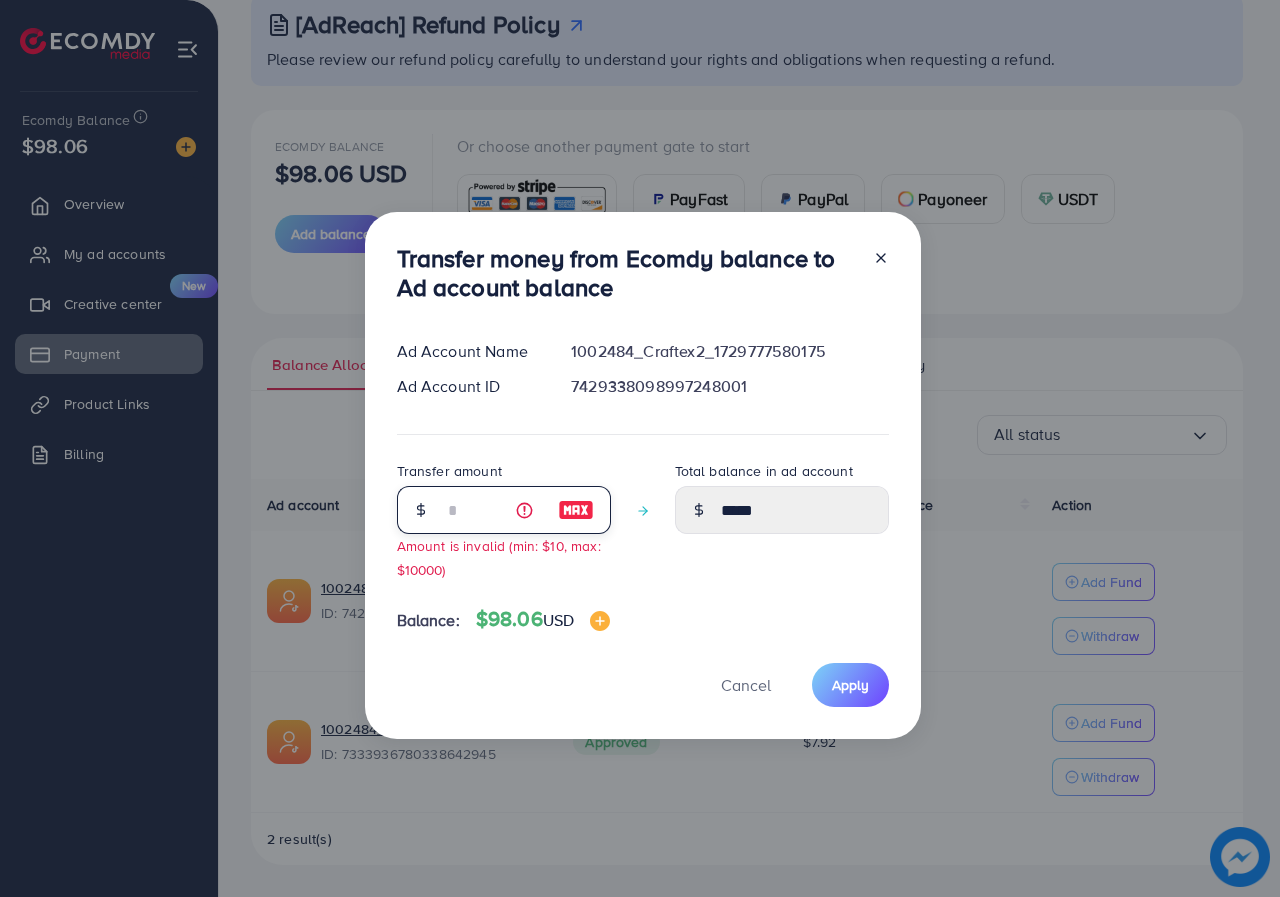 type on "*" 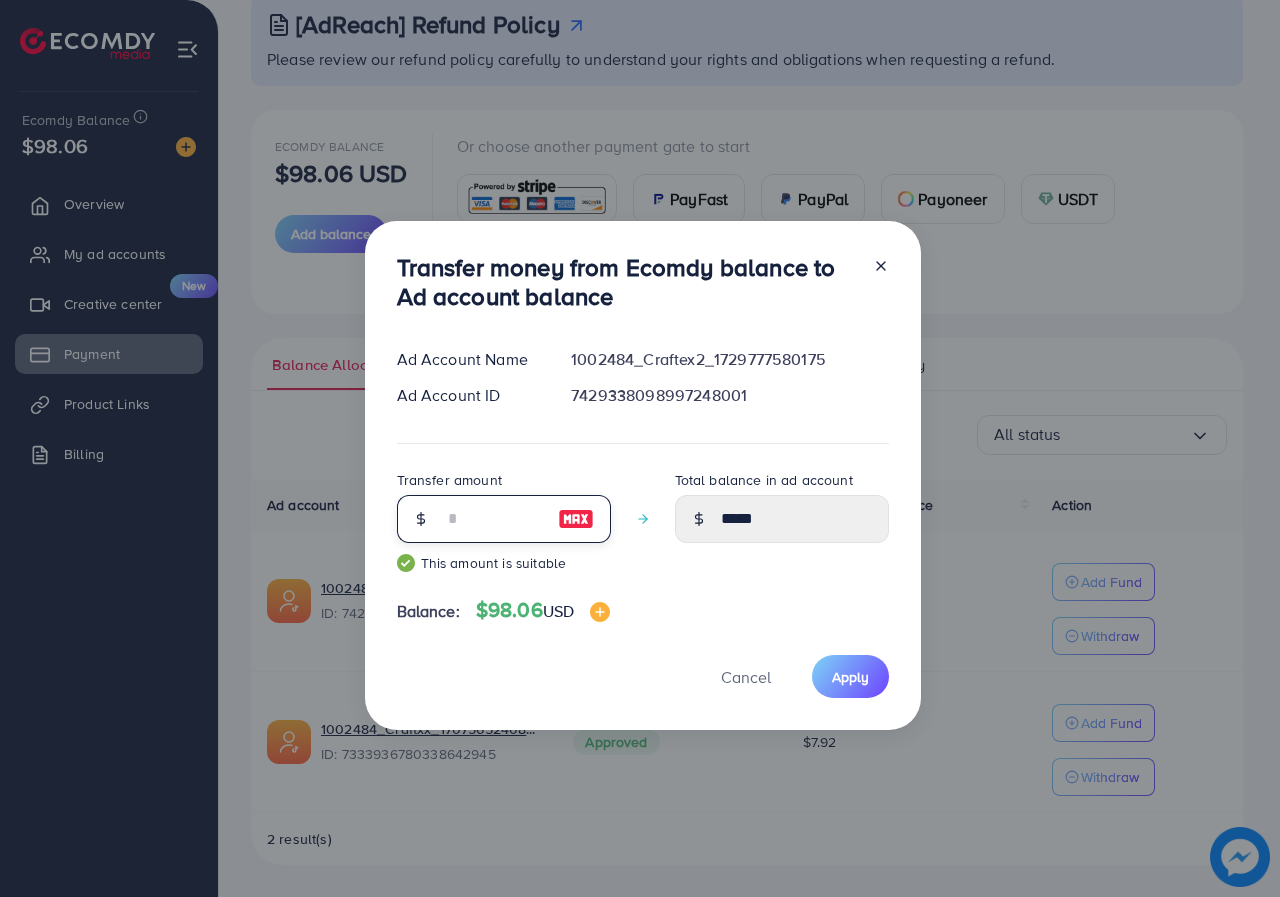 type on "*****" 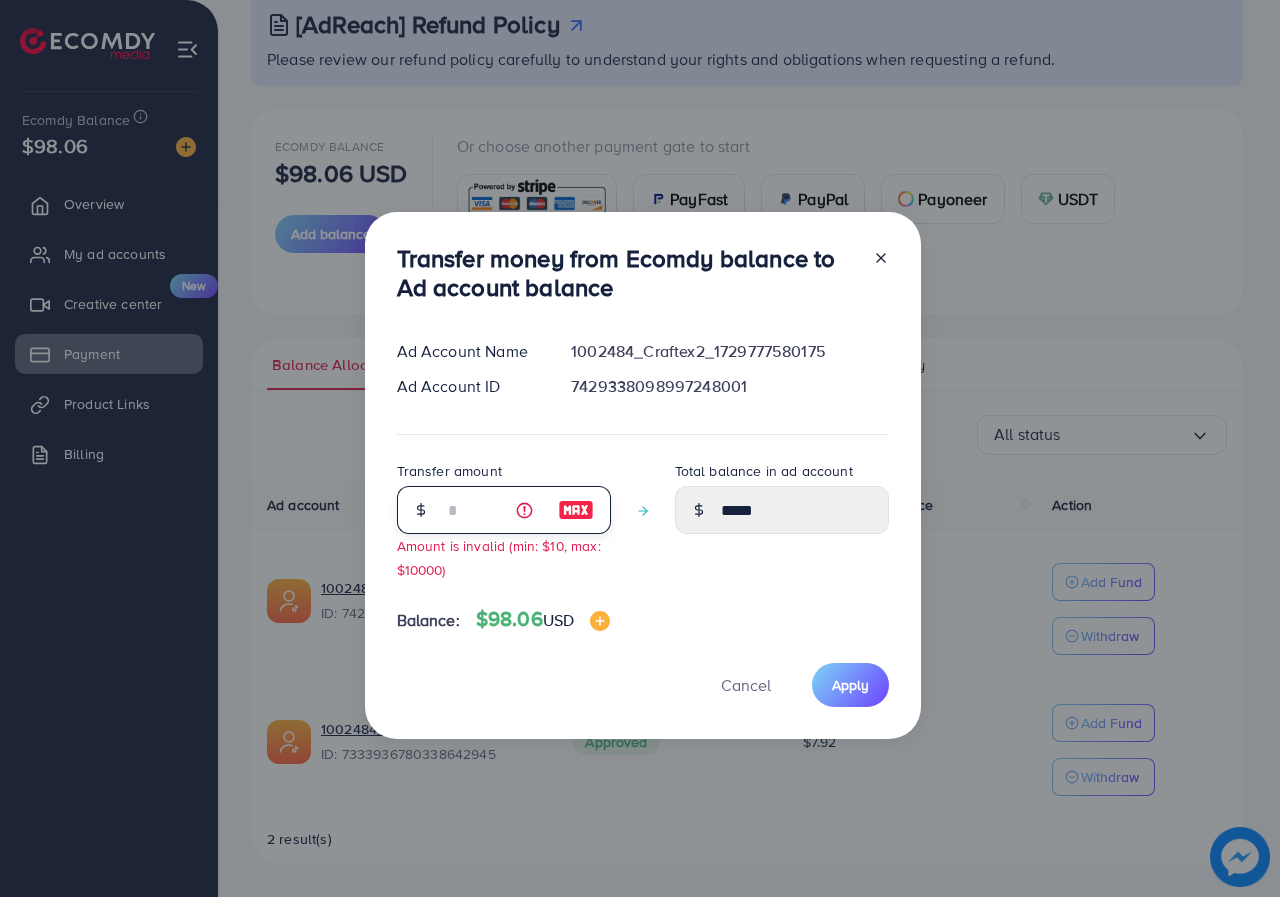 type on "*****" 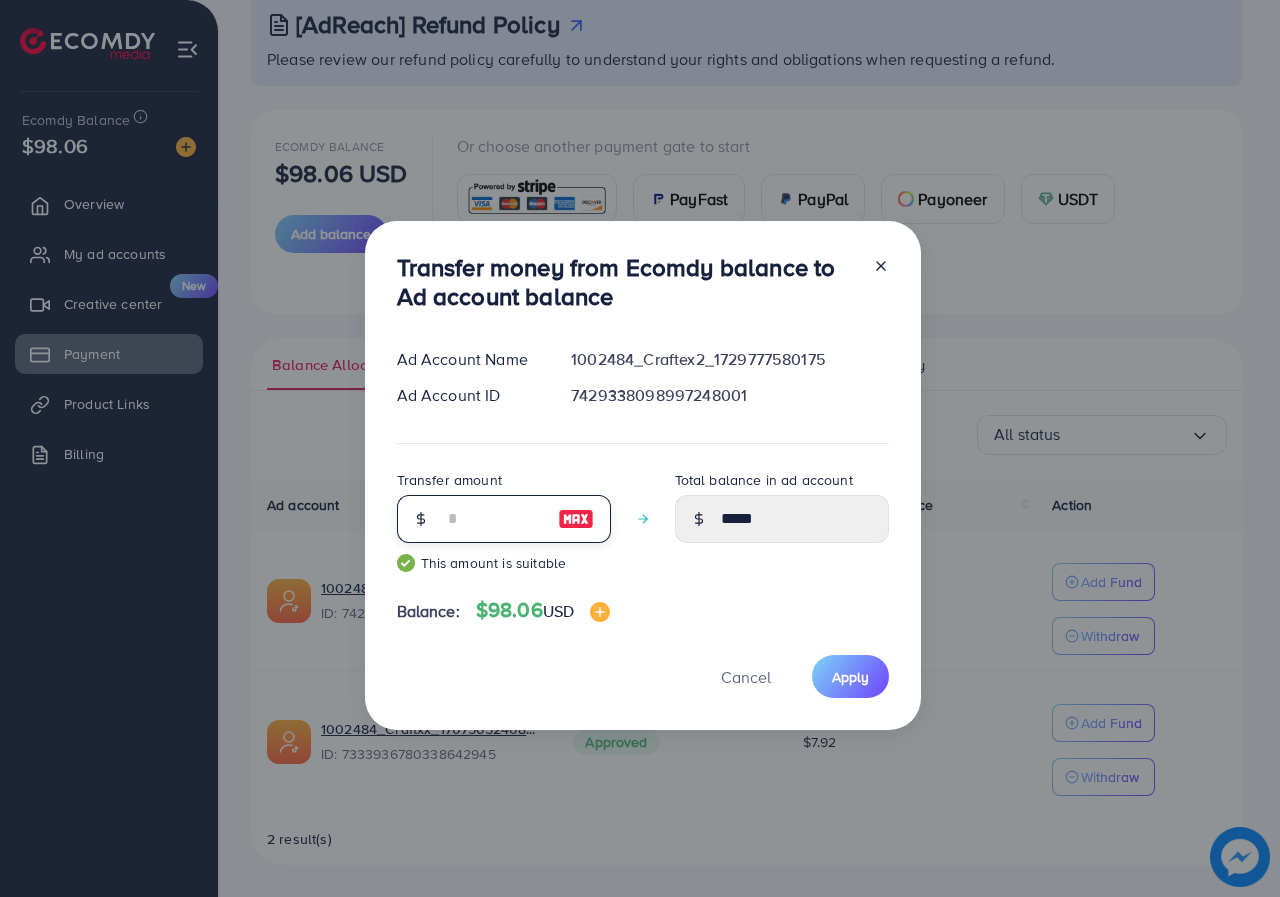 type on "*****" 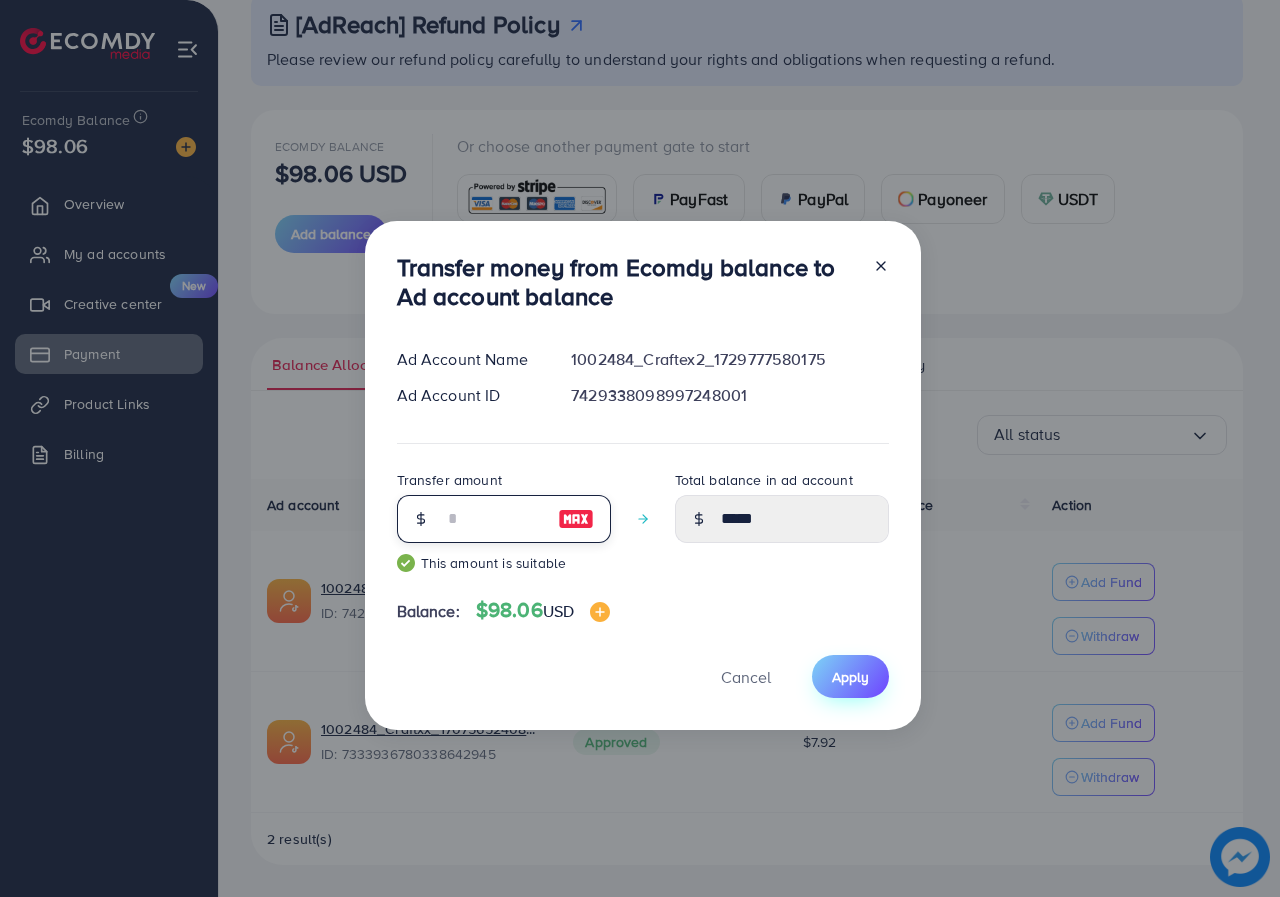 type on "**" 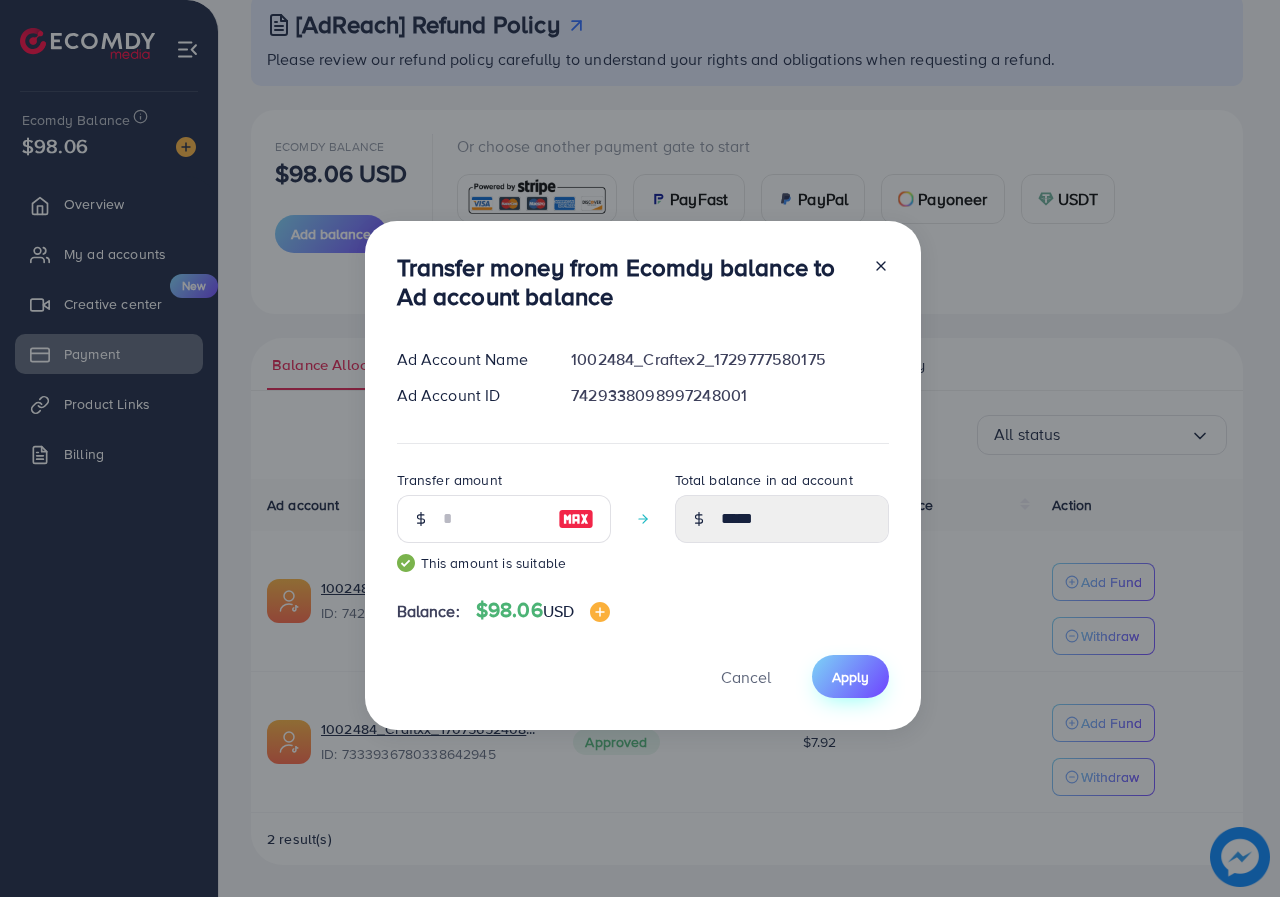 click on "Apply" at bounding box center [850, 677] 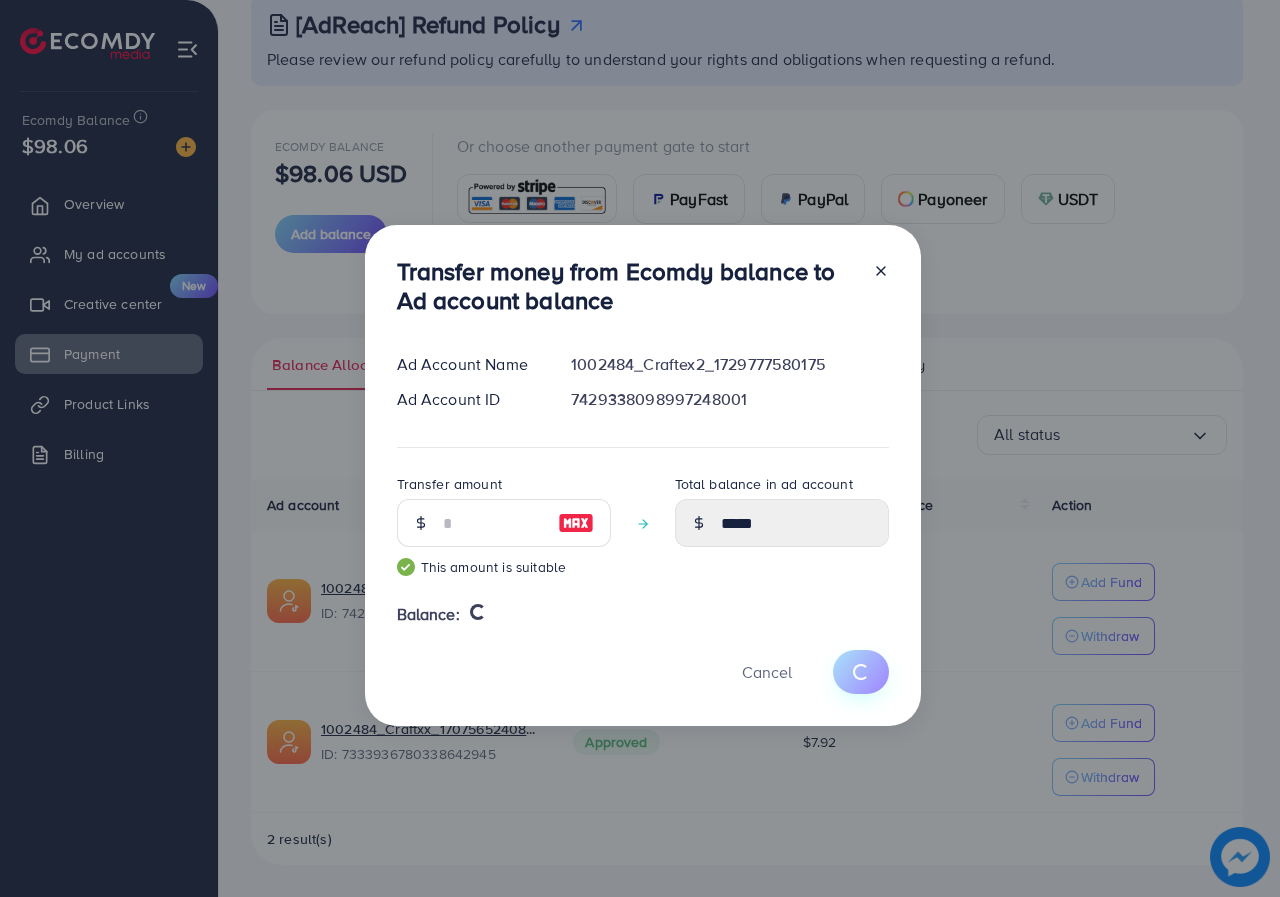type 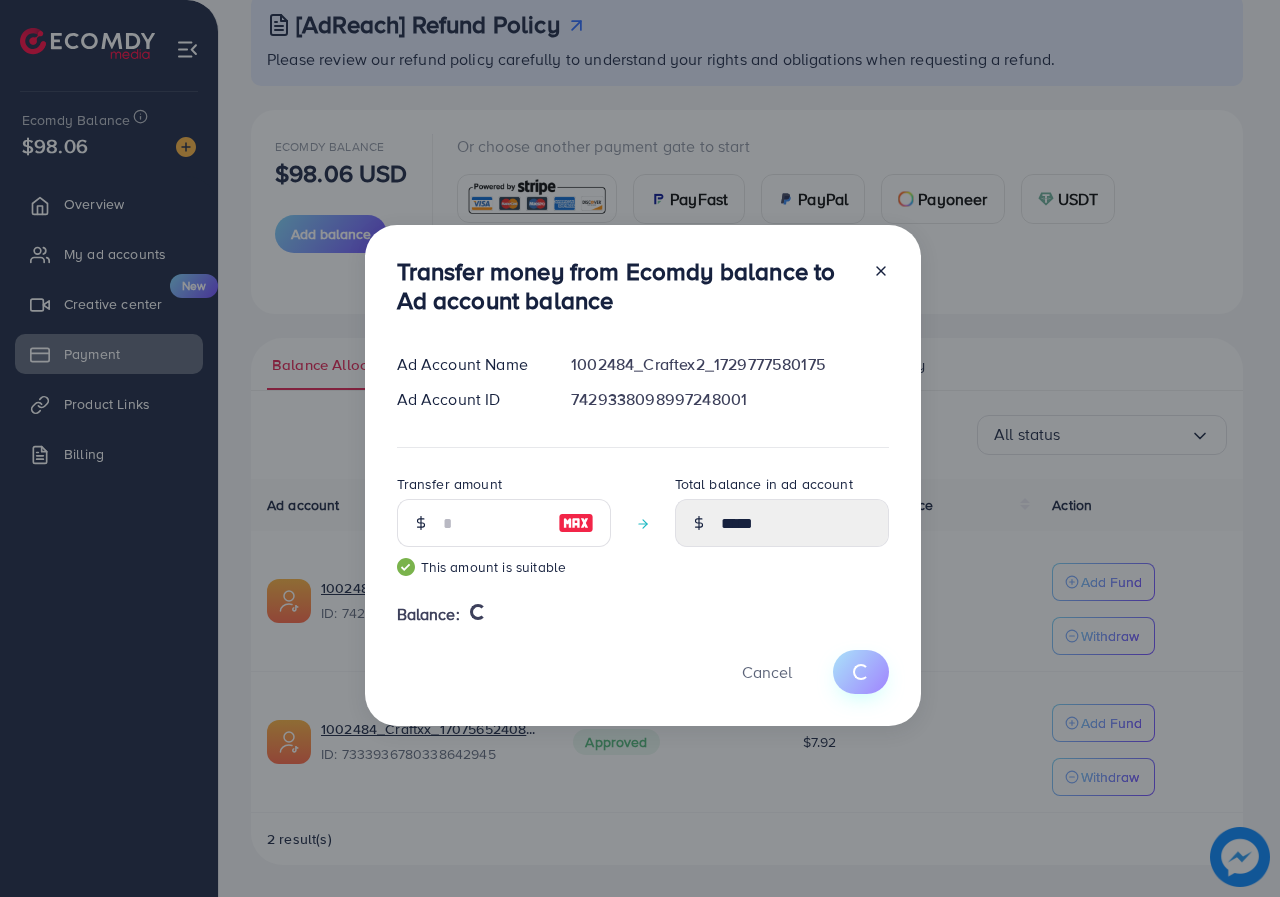 type on "*****" 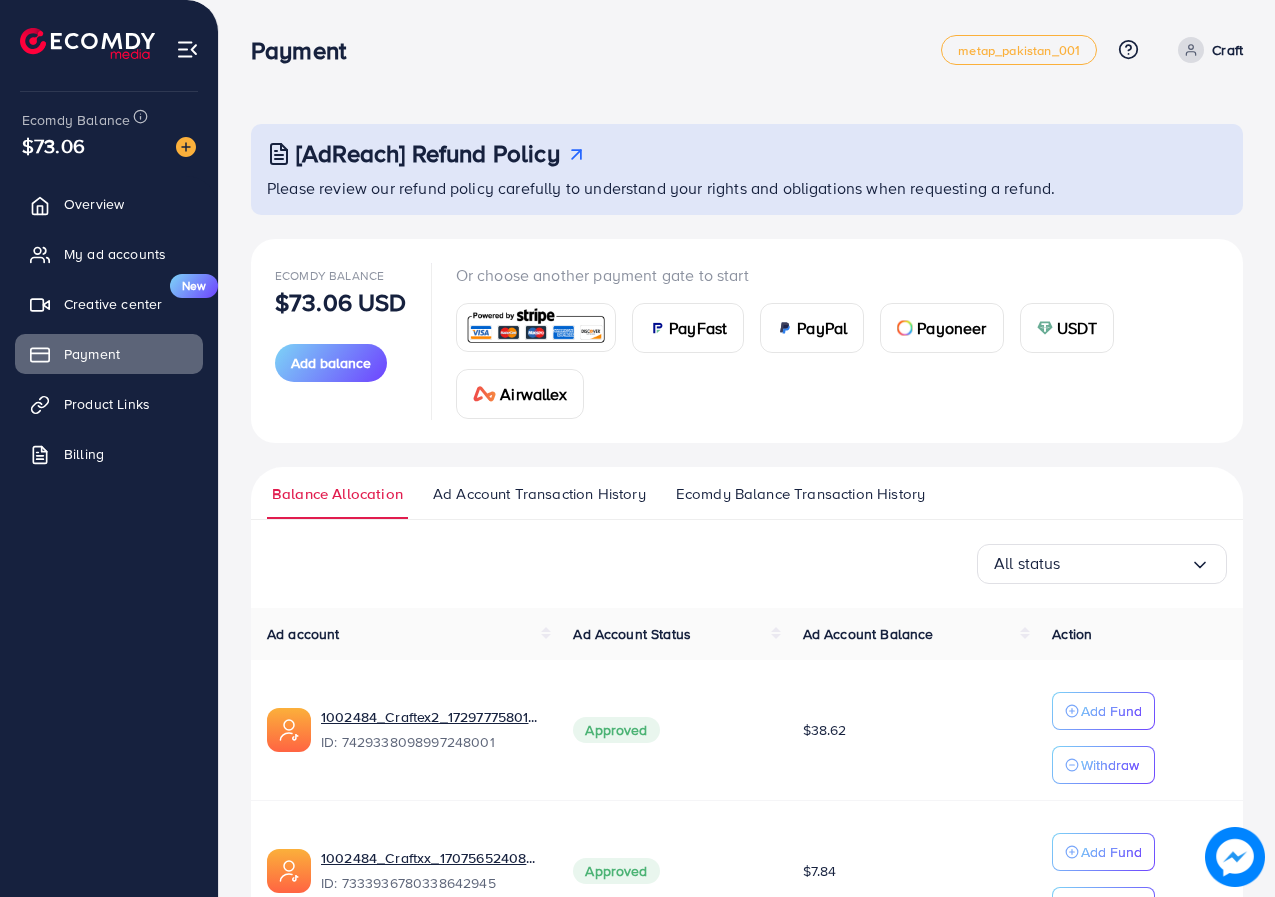 scroll, scrollTop: 129, scrollLeft: 0, axis: vertical 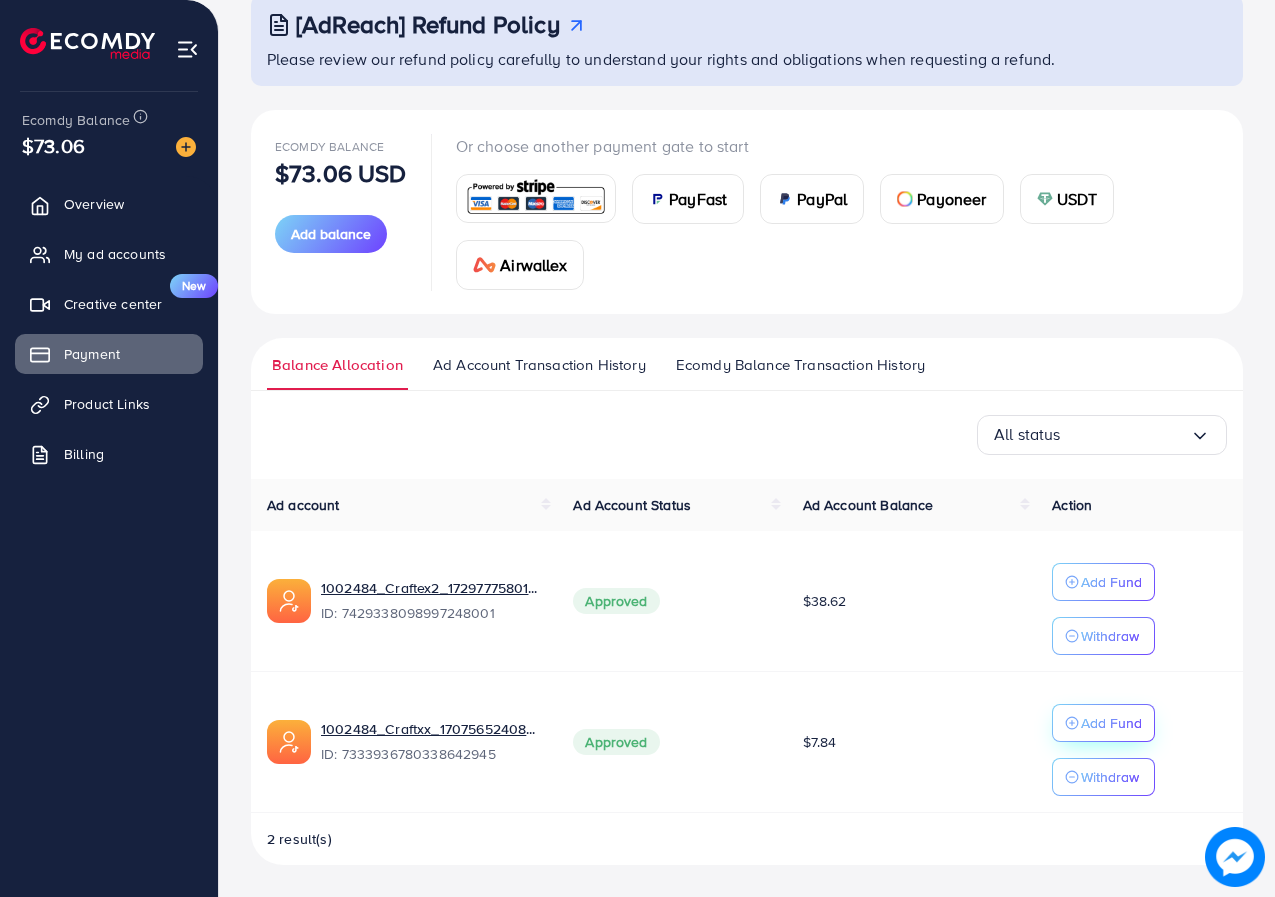 click on "Add Fund" at bounding box center [1111, 582] 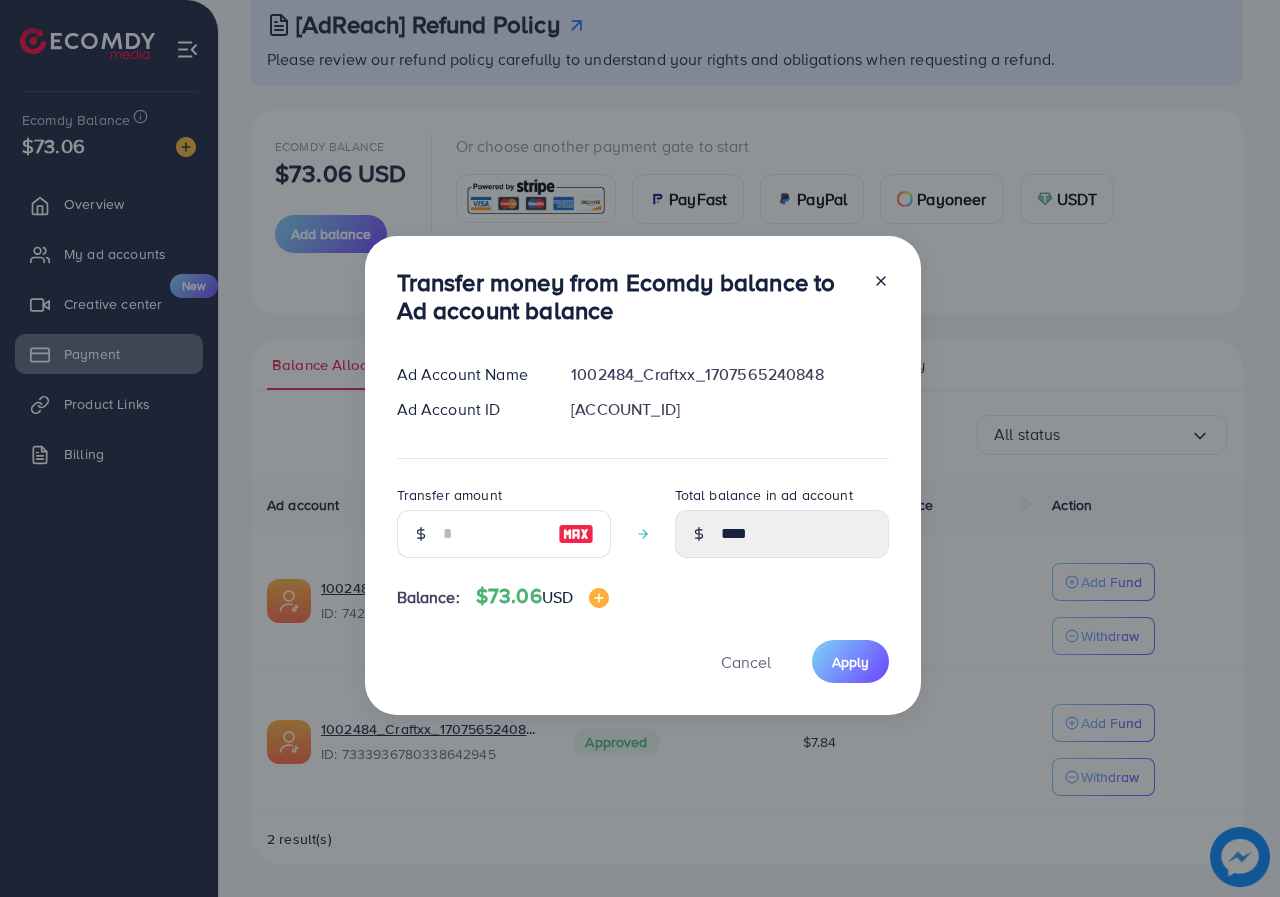 click 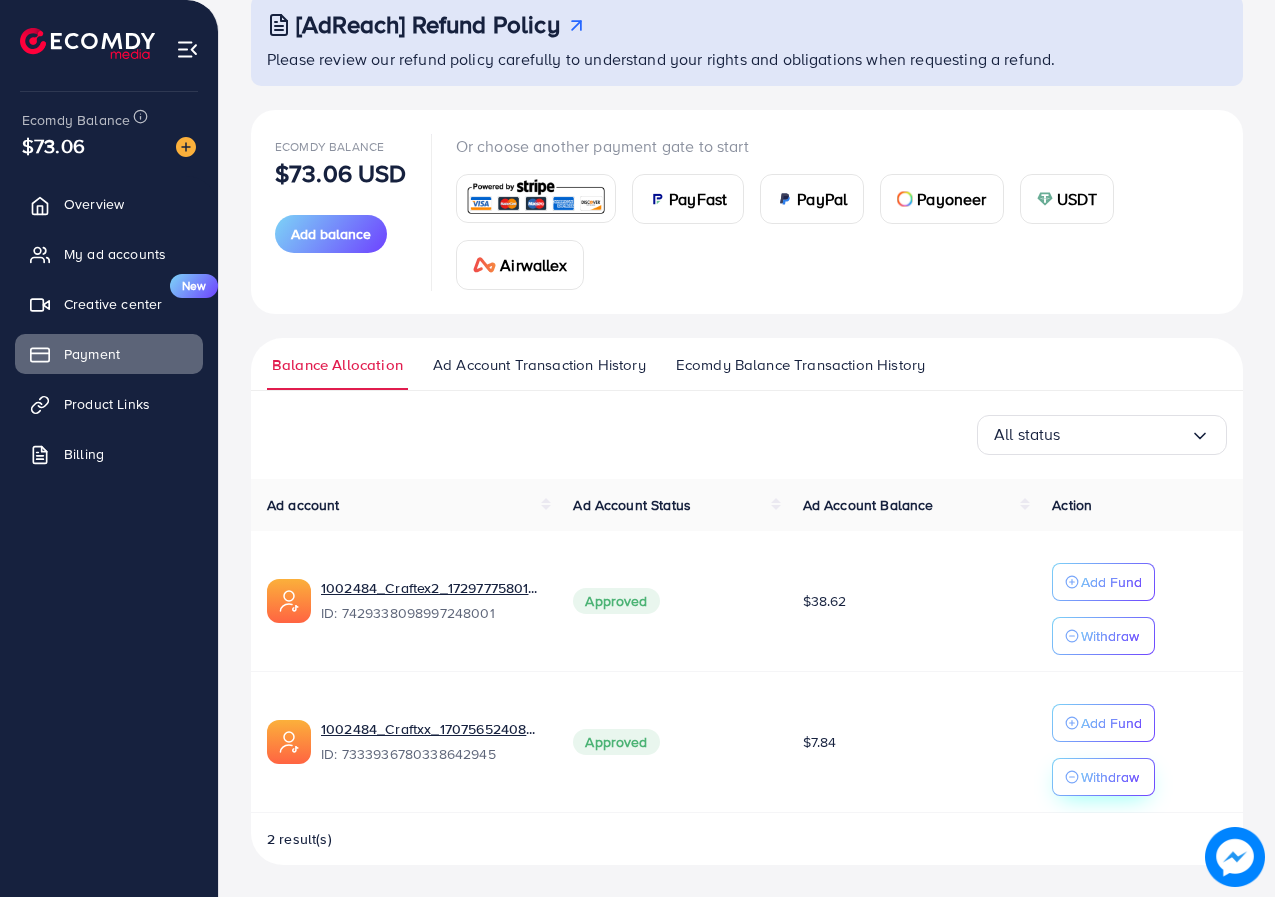 click 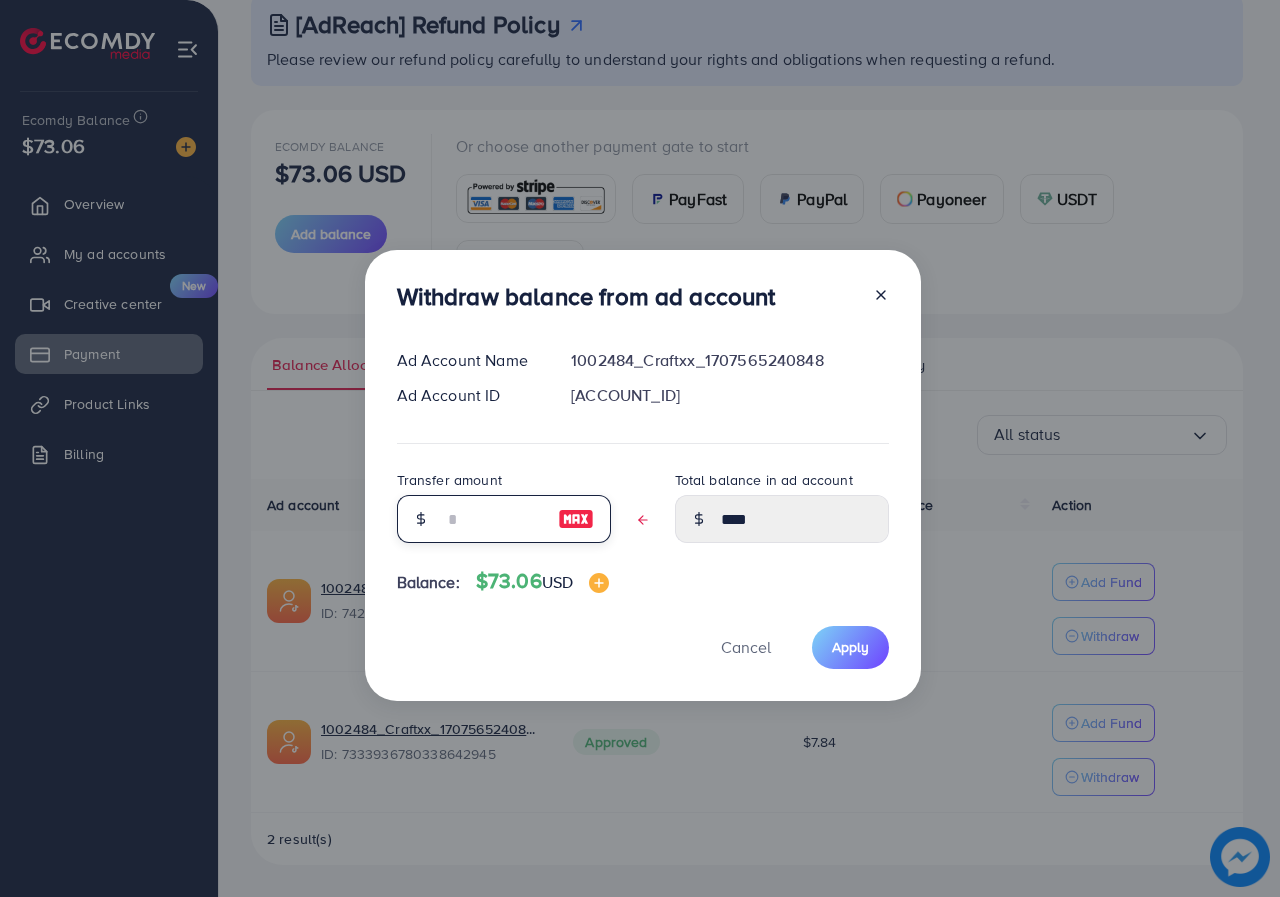 click at bounding box center (493, 519) 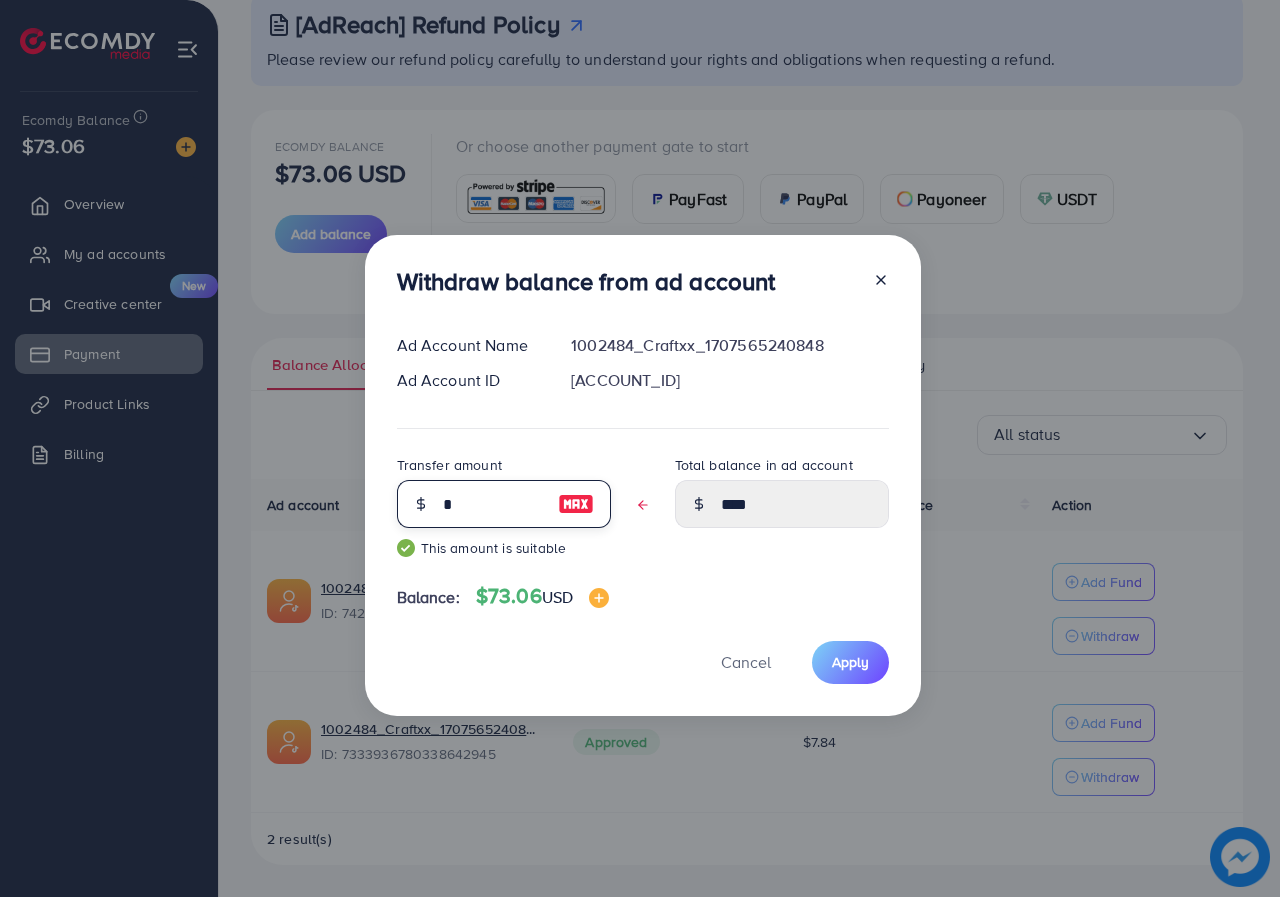 type on "****" 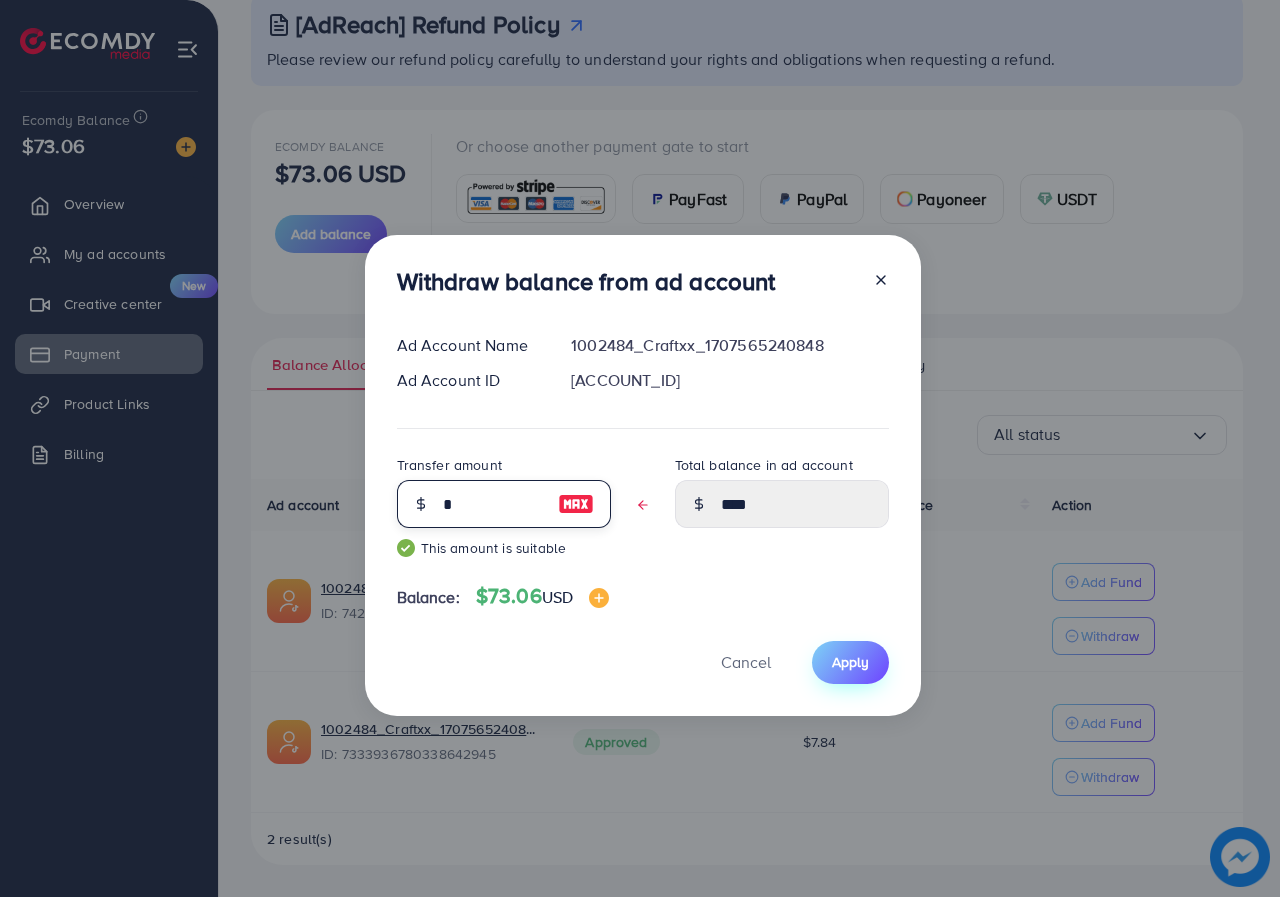 type on "*" 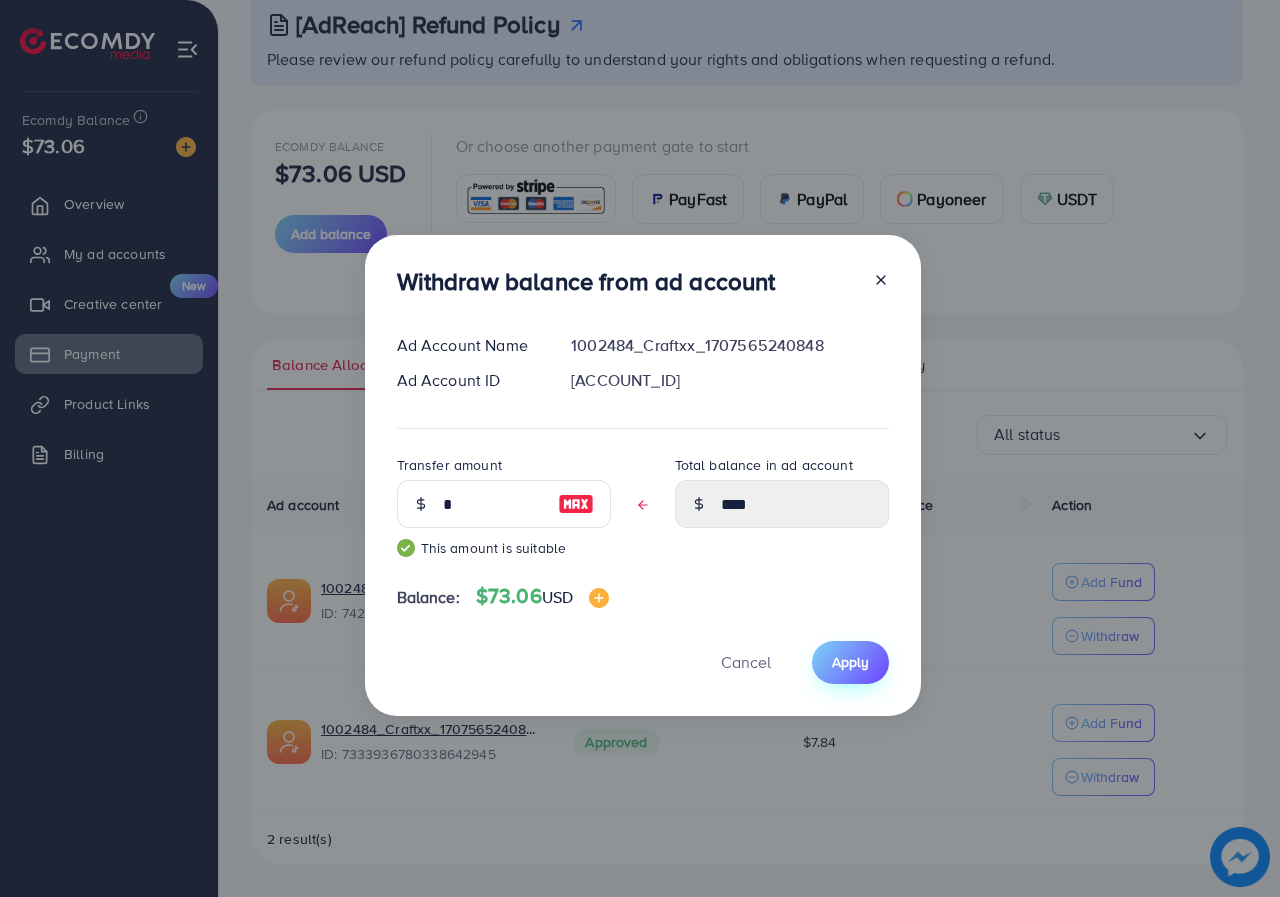 click on "Apply" at bounding box center (850, 662) 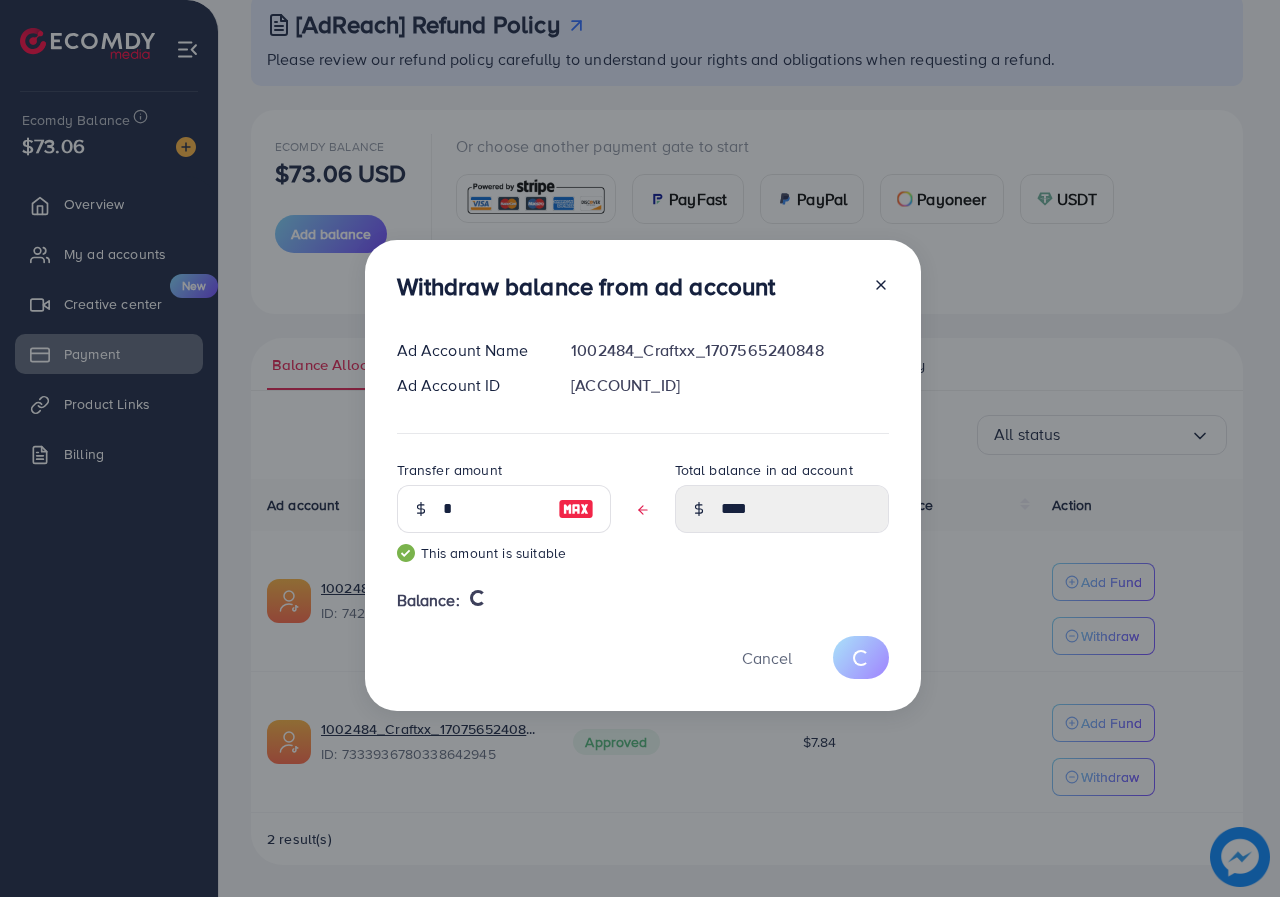 type 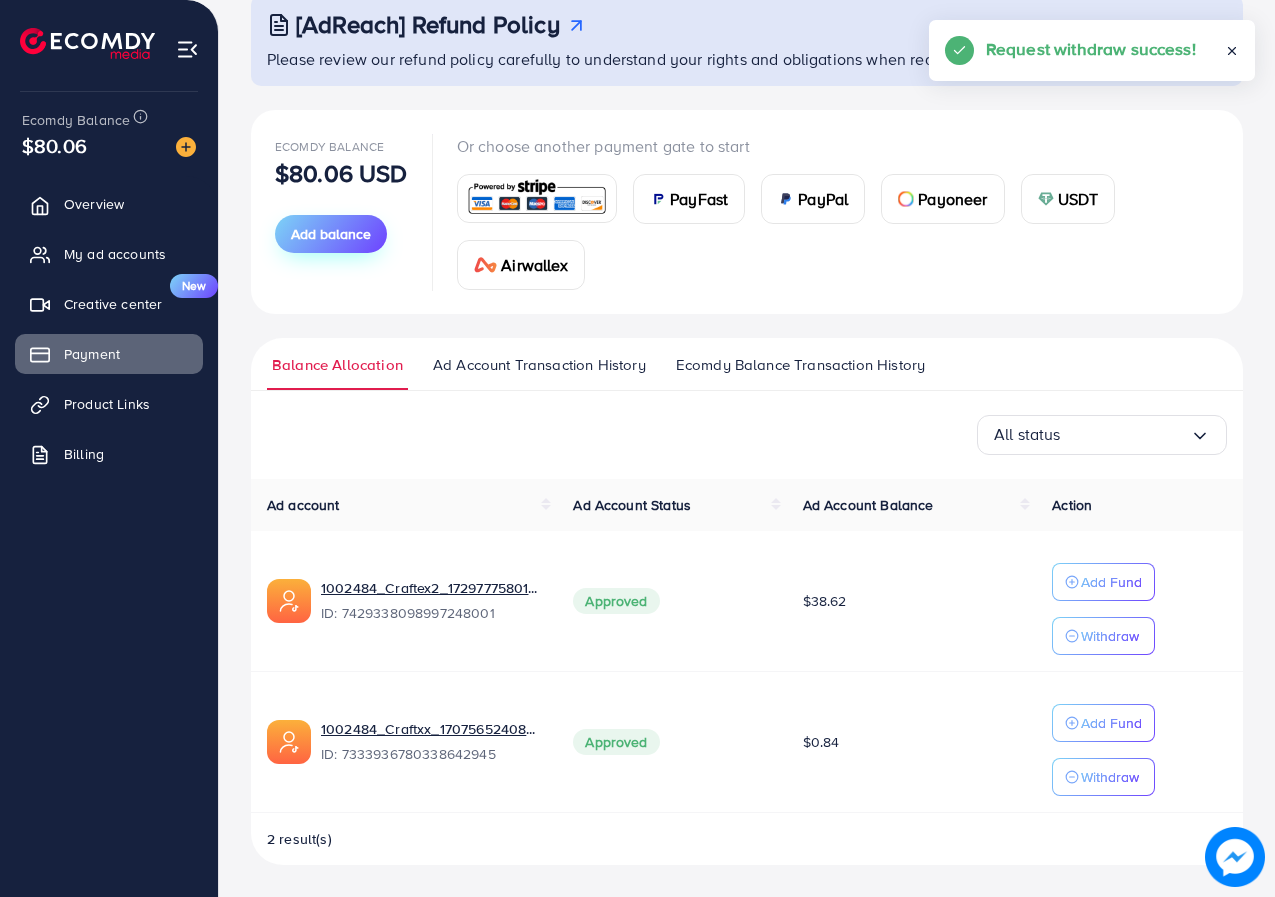 click on "Add balance" at bounding box center [331, 234] 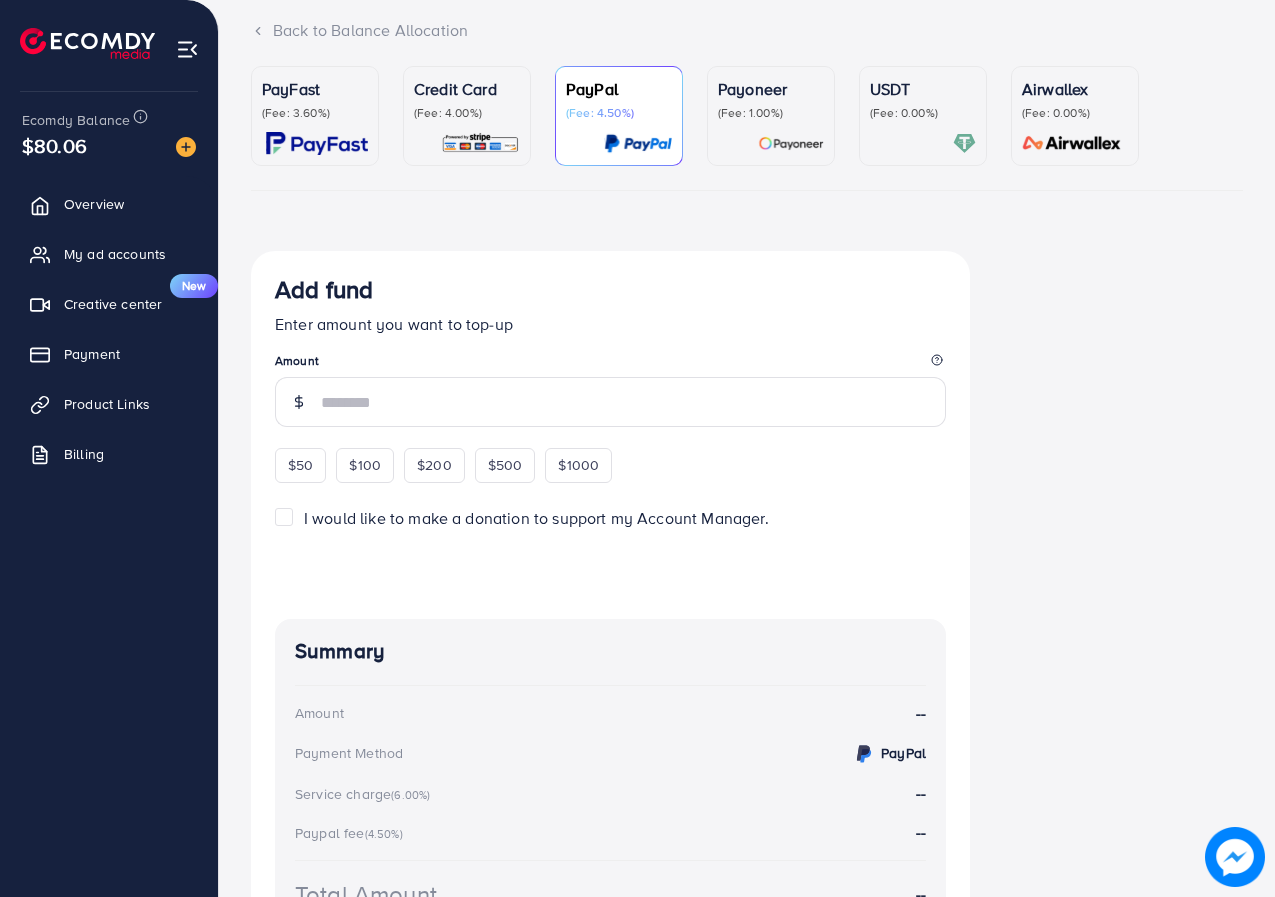 scroll, scrollTop: 0, scrollLeft: 0, axis: both 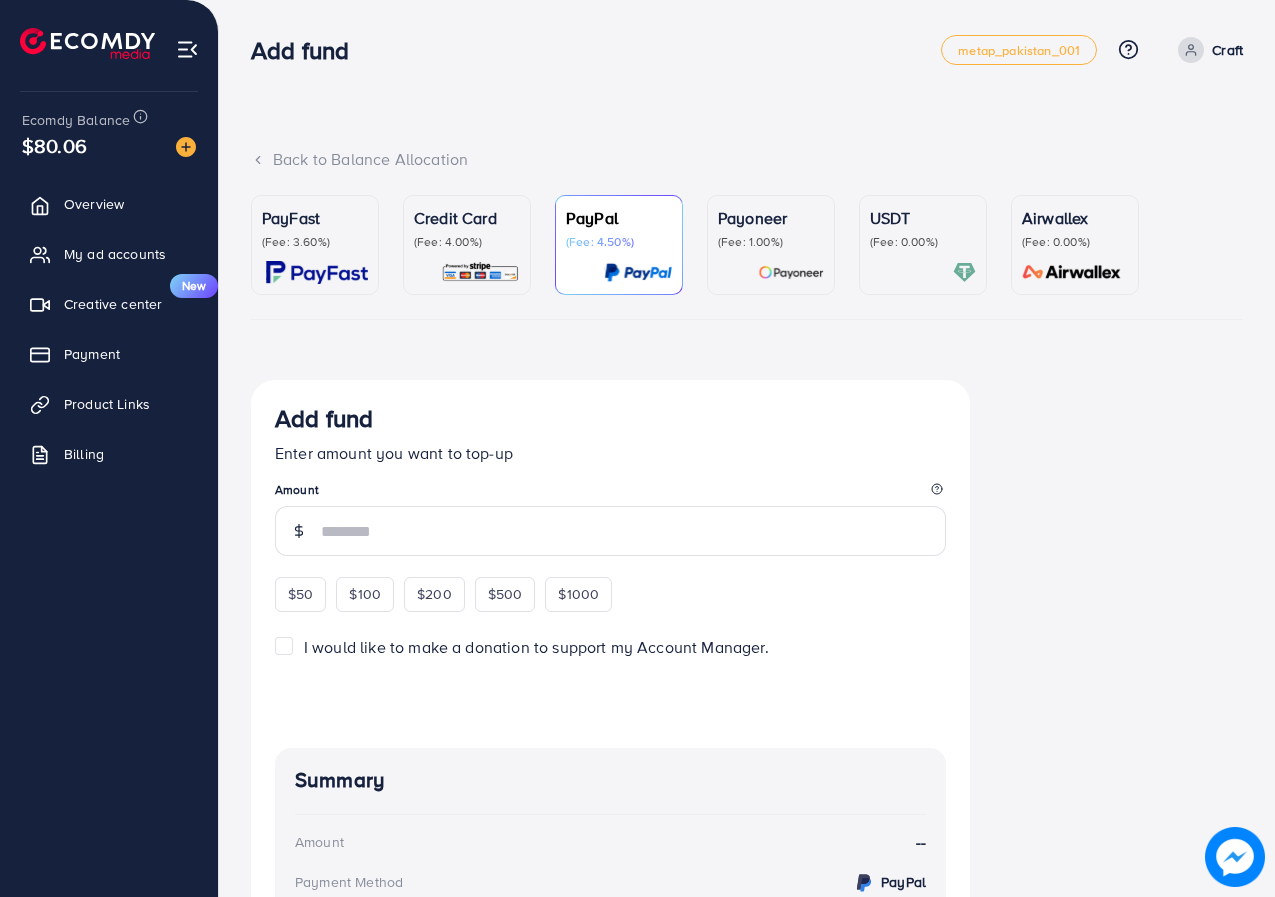 click on "Payoneer   (Fee: 1.00%)" at bounding box center [771, 245] 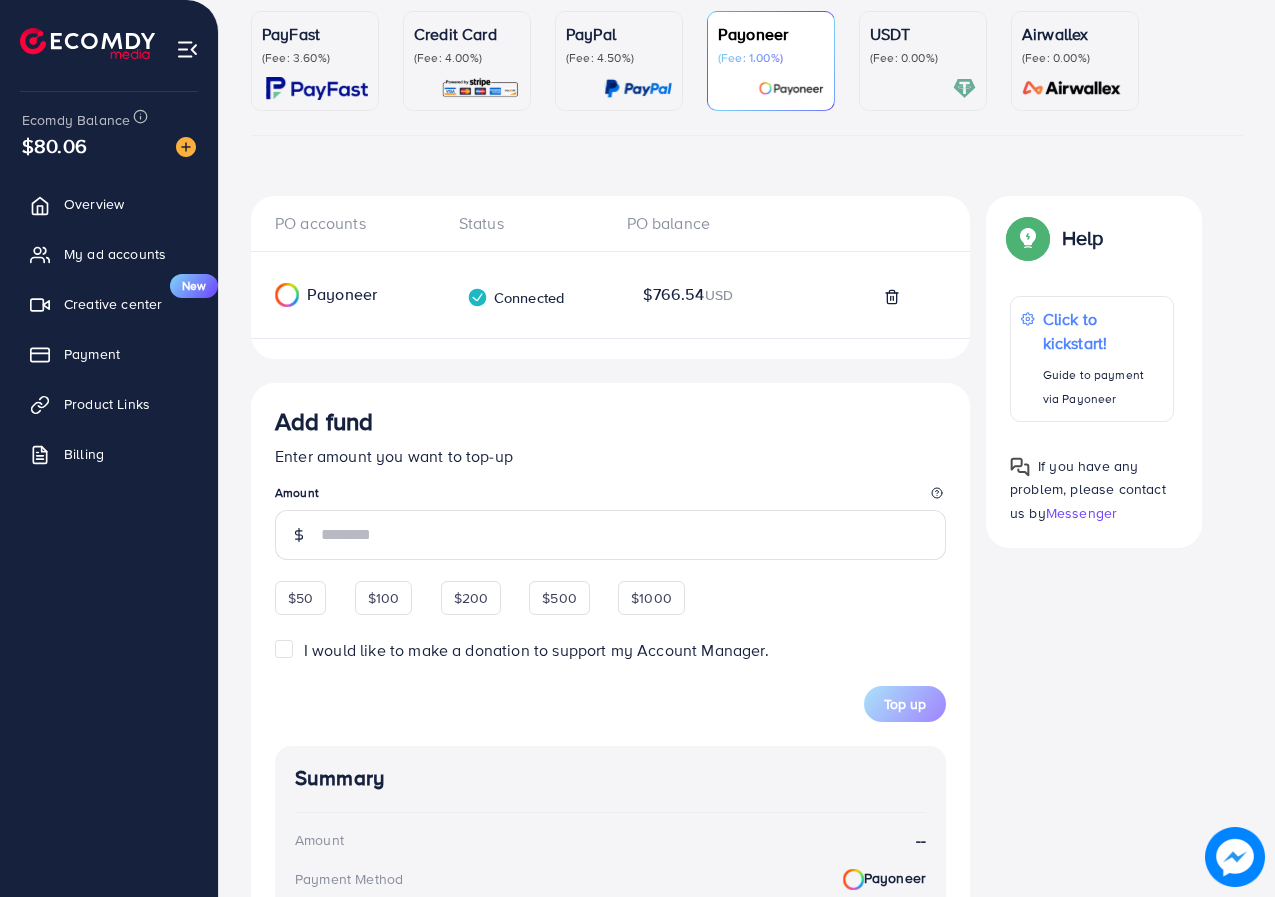 scroll, scrollTop: 200, scrollLeft: 0, axis: vertical 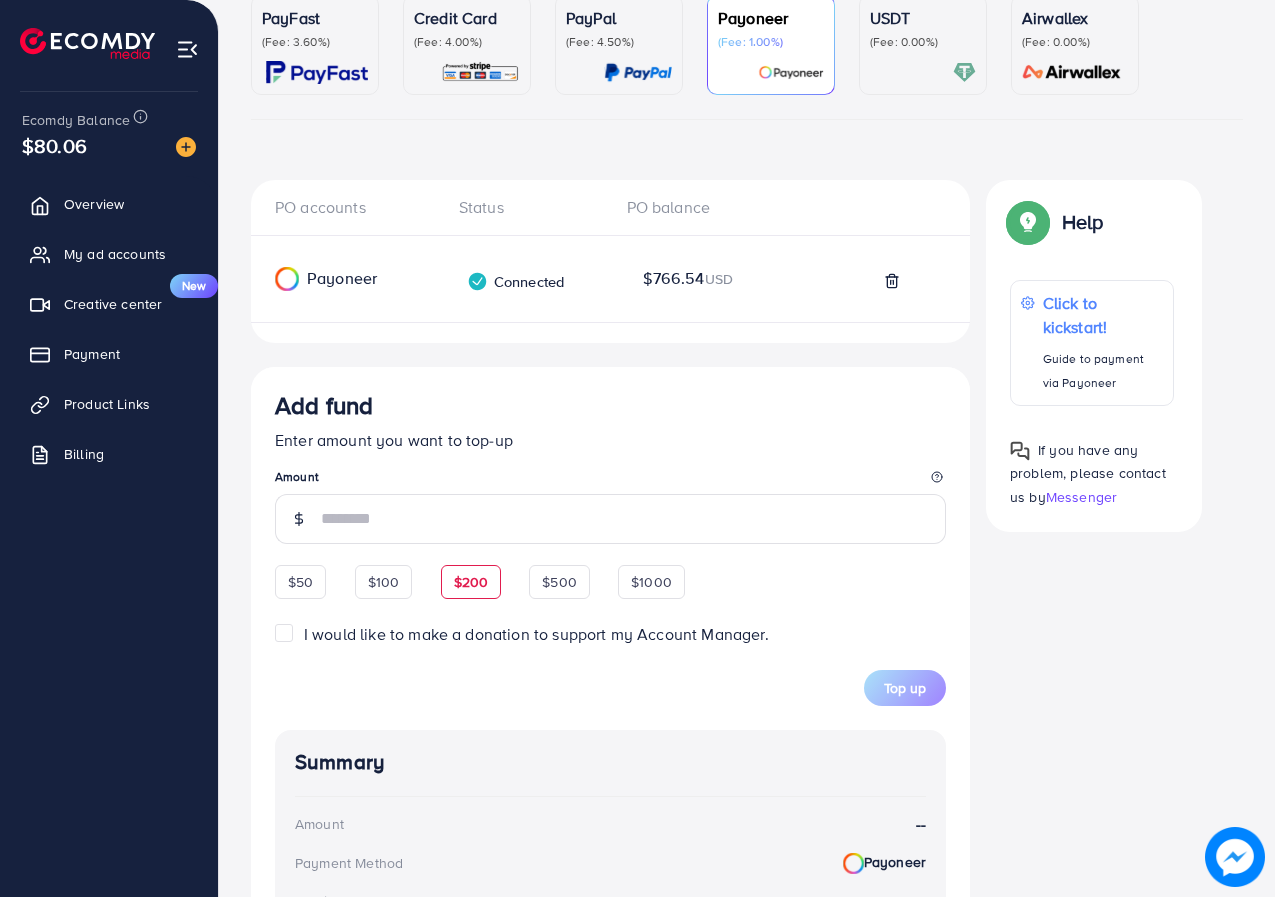 click on "$200" at bounding box center (471, 582) 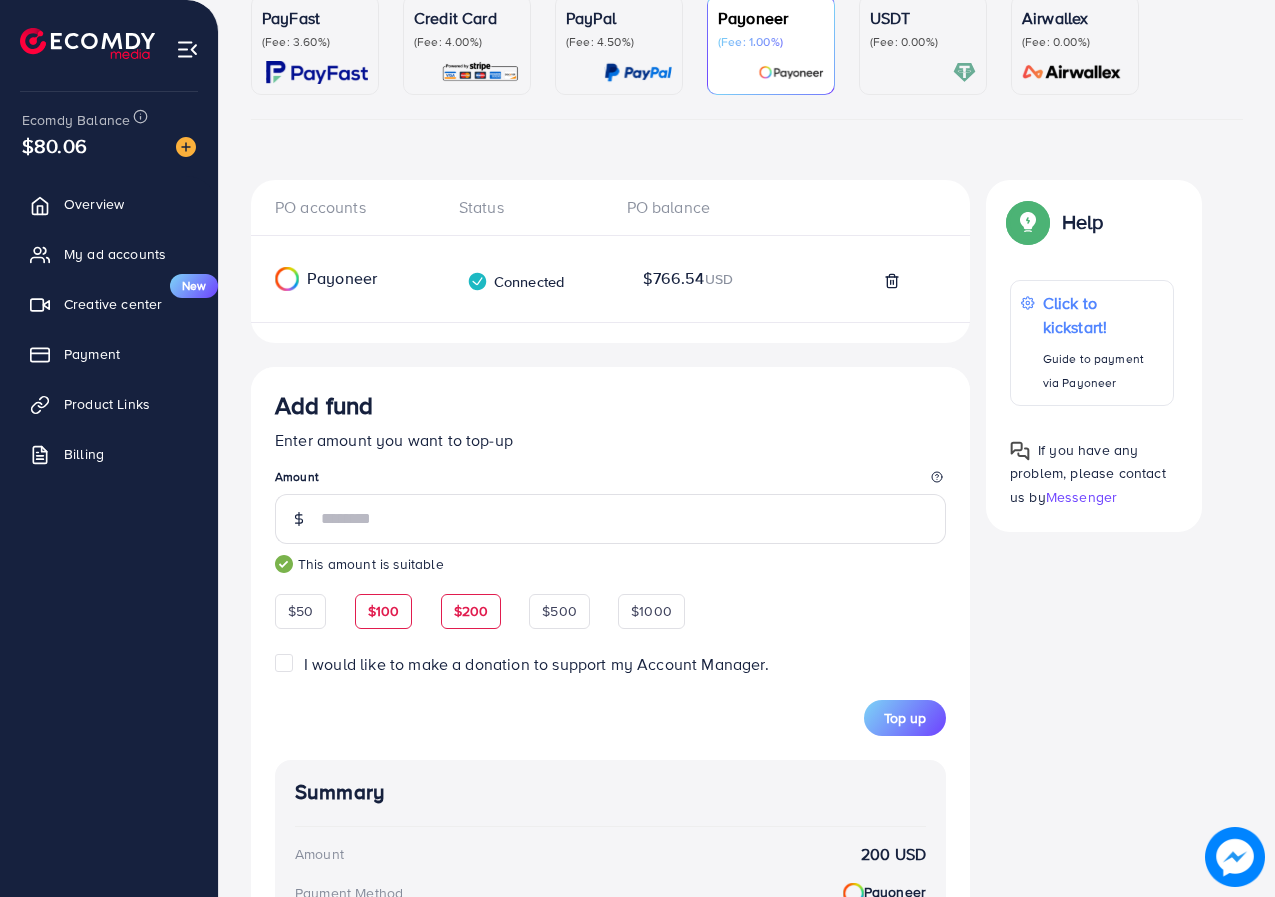 click on "$100" at bounding box center (384, 611) 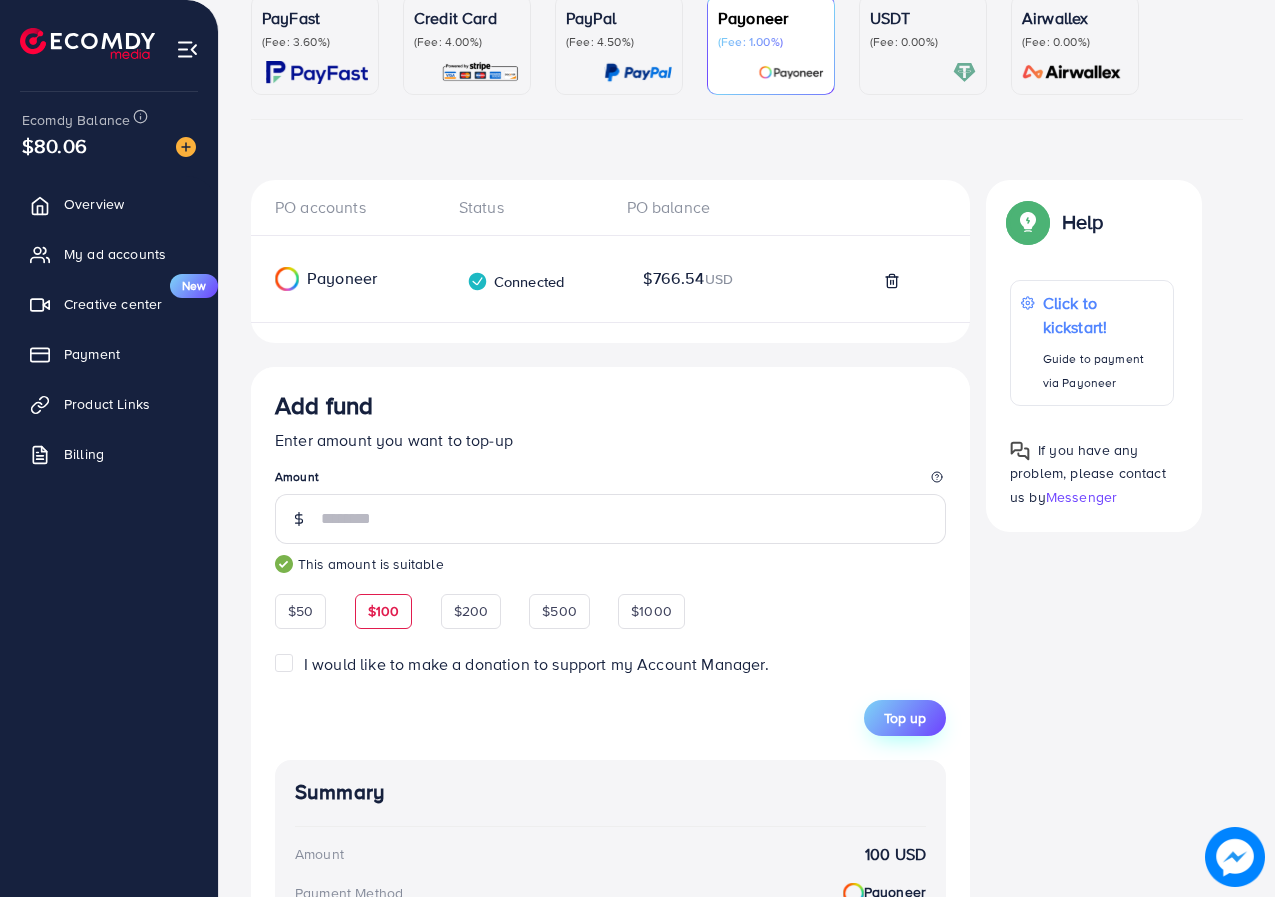 click on "Top up" at bounding box center [905, 718] 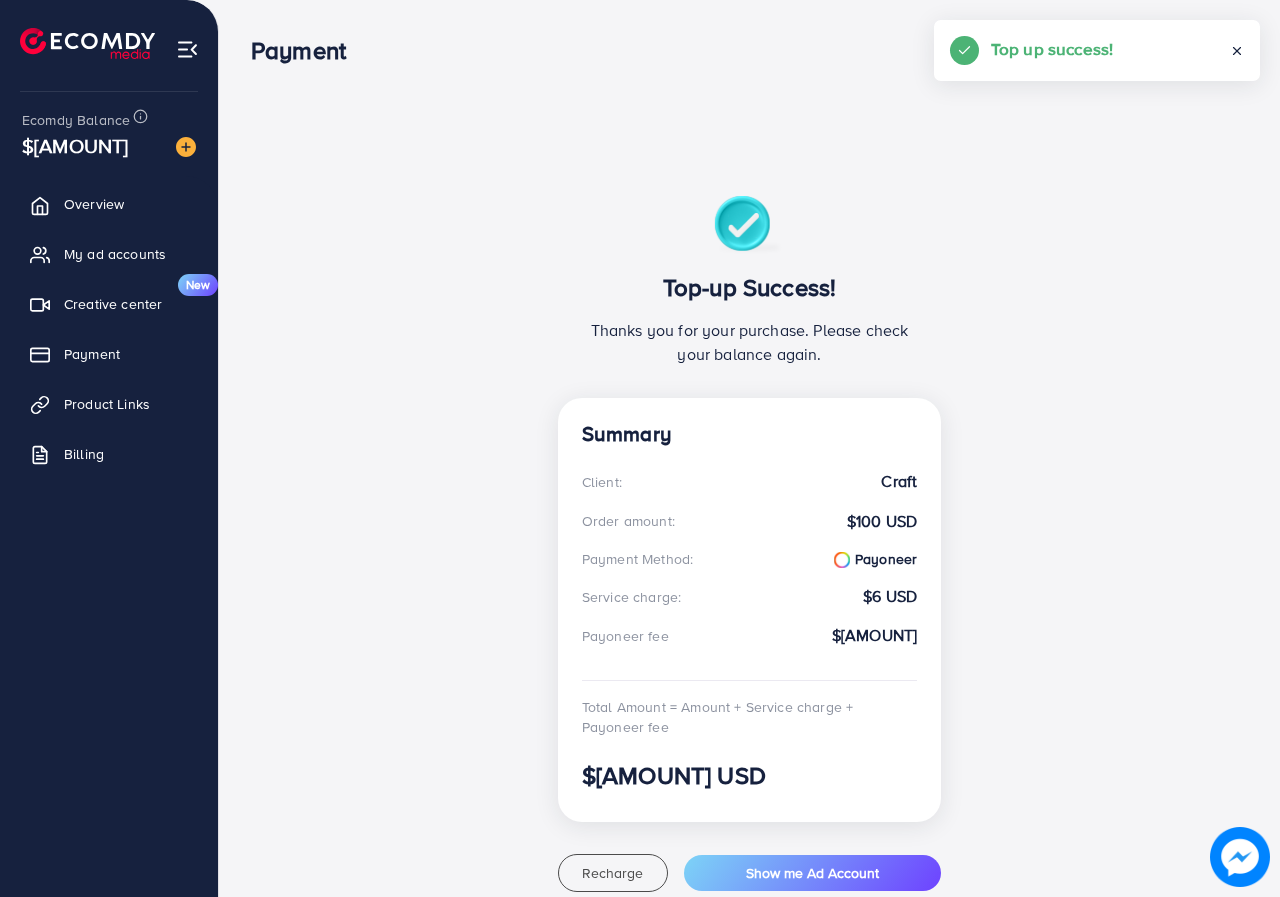 scroll, scrollTop: 0, scrollLeft: 0, axis: both 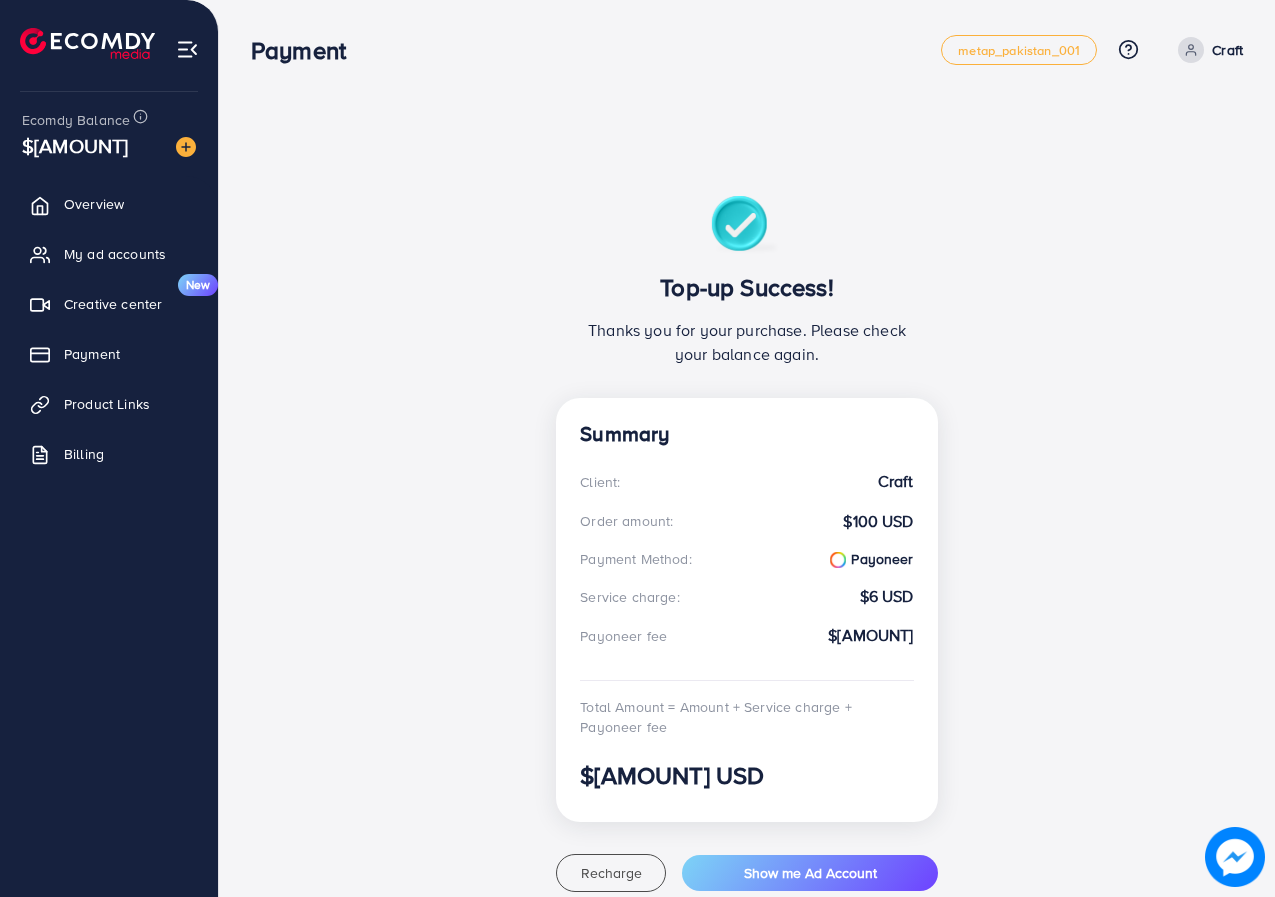 click on "Top-up Success!  Thanks you for your purchase. Please check your balance again.  Summary   Client:   Craft   Order amount:   $[AMOUNT] USD   Payment Method:   Payoneer   Service charge:  $[AMOUNT] USD  Payoneer fee  $[AMOUNT] USD  Total Amount = Amount  + Service charge   + Payoneer fee    $[AMOUNT] USD   Recharge   Show me Ad Account" at bounding box center (747, 544) 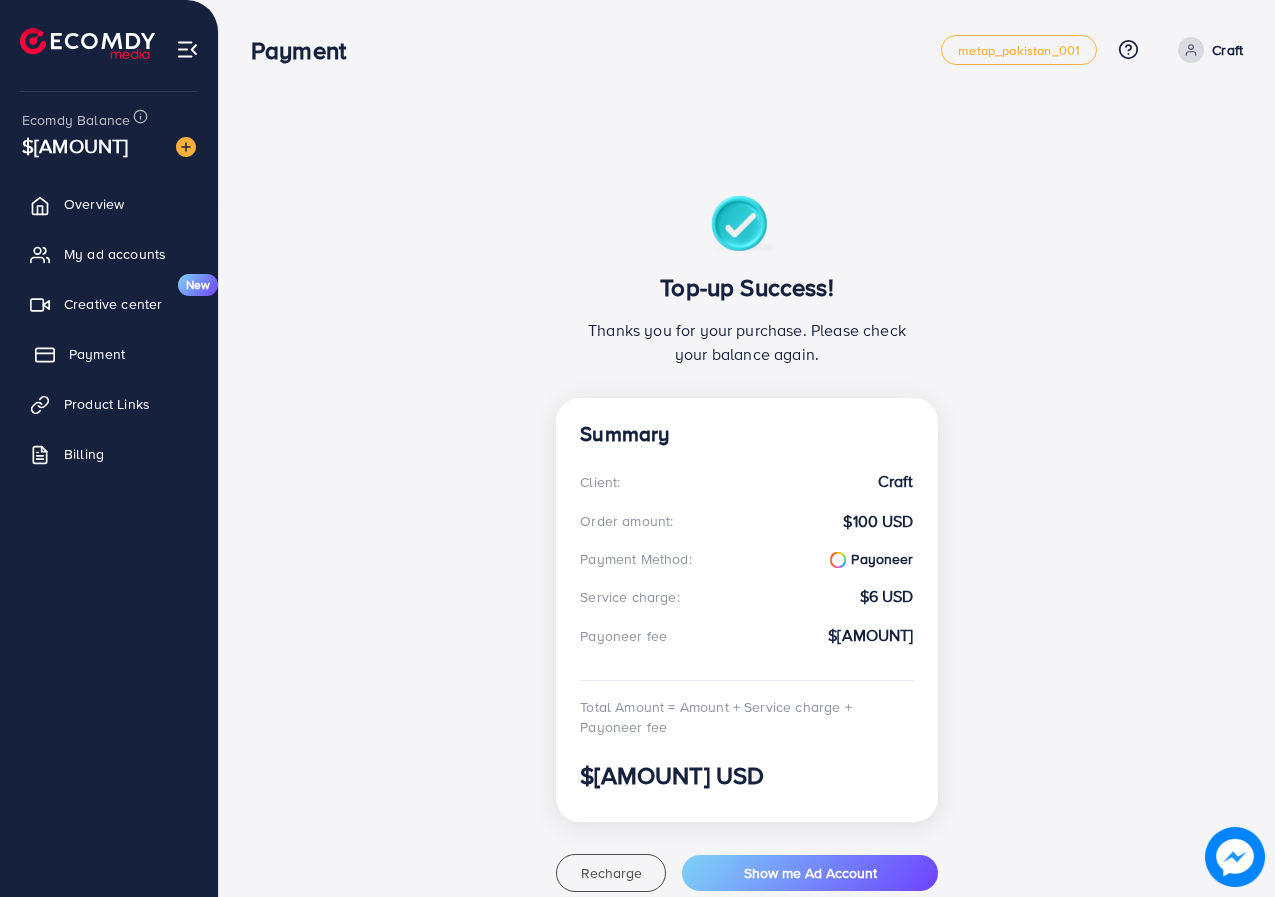 click on "Payment" at bounding box center [97, 354] 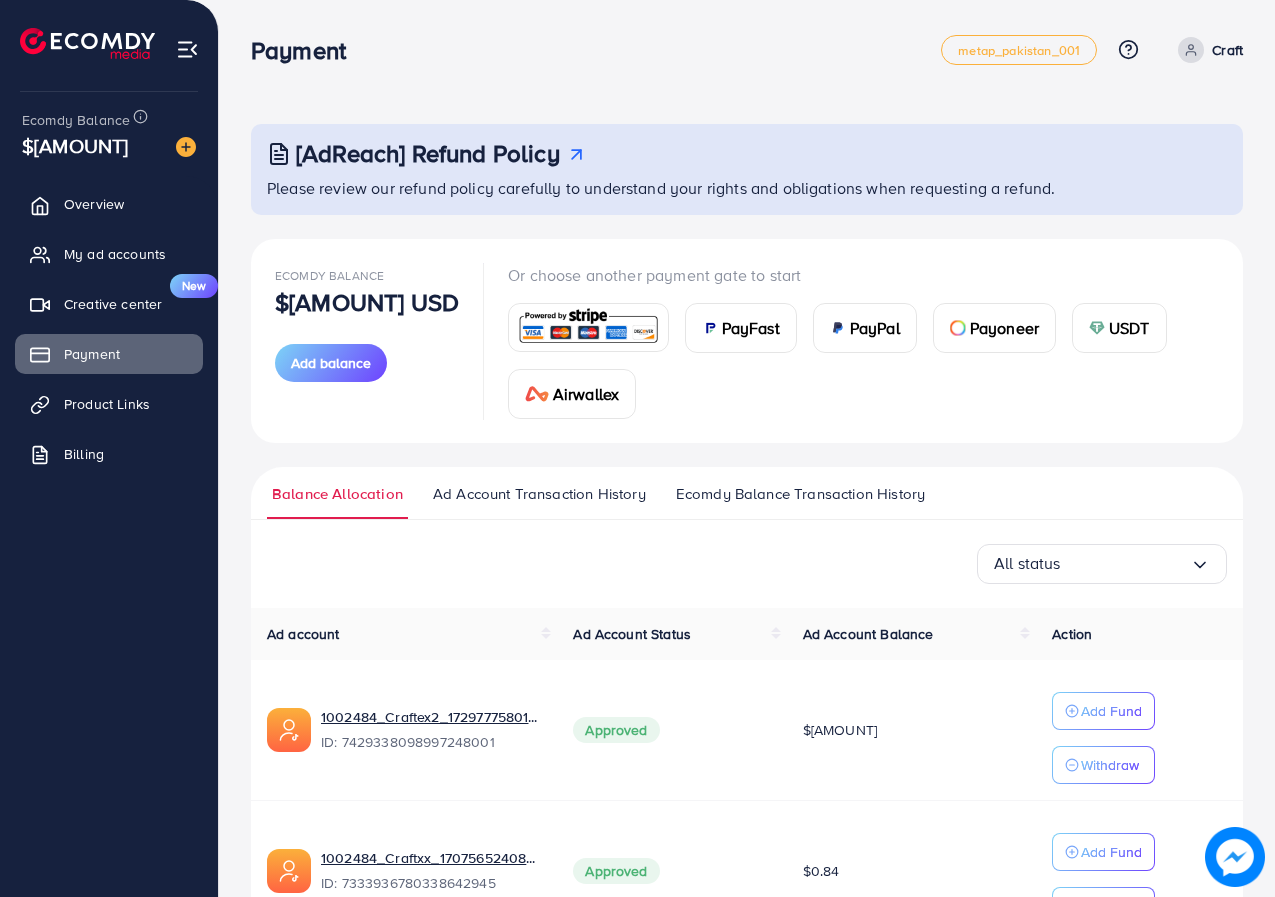 drag, startPoint x: 340, startPoint y: 360, endPoint x: 913, endPoint y: 423, distance: 576.45294 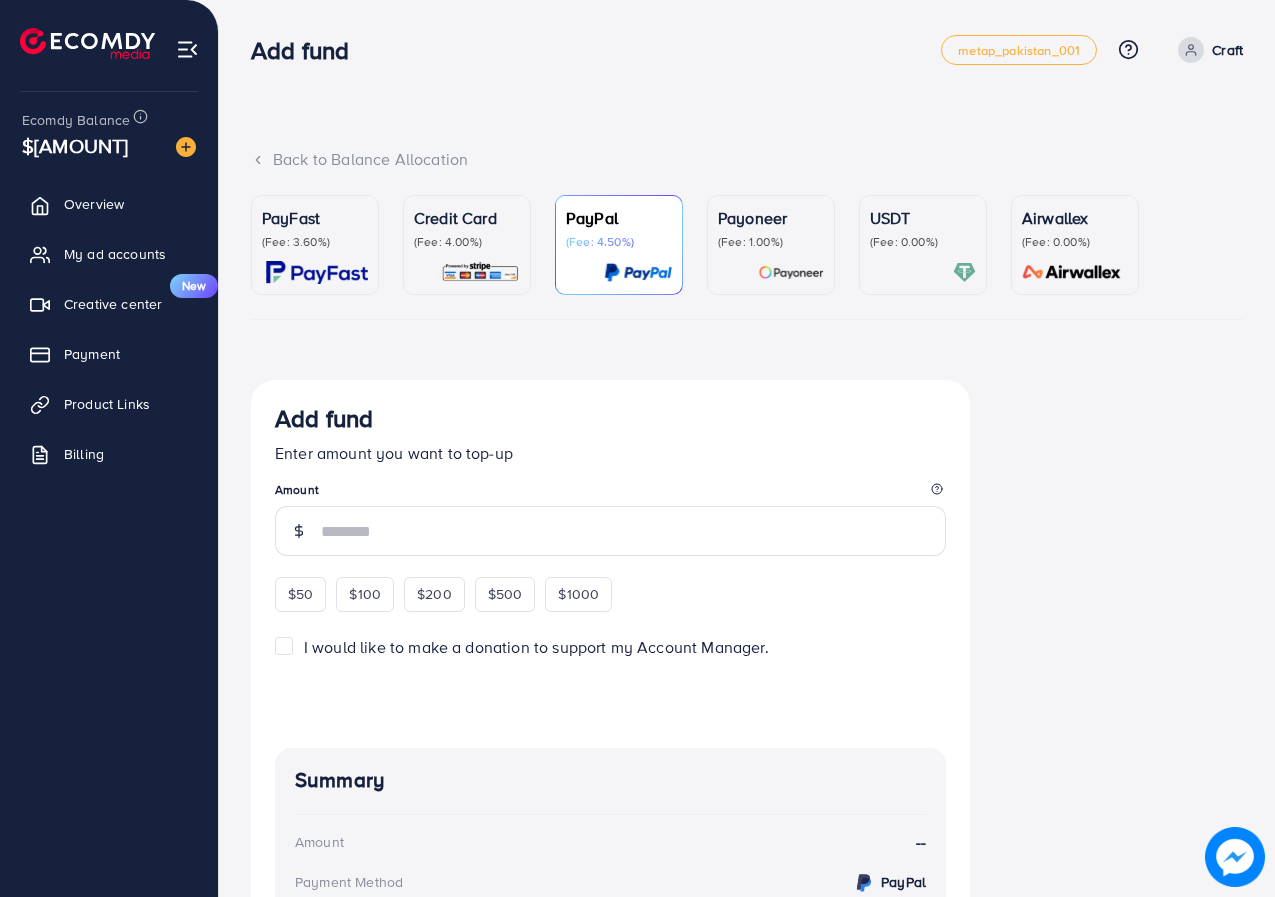 click on "(Fee: 1.00%)" at bounding box center (771, 242) 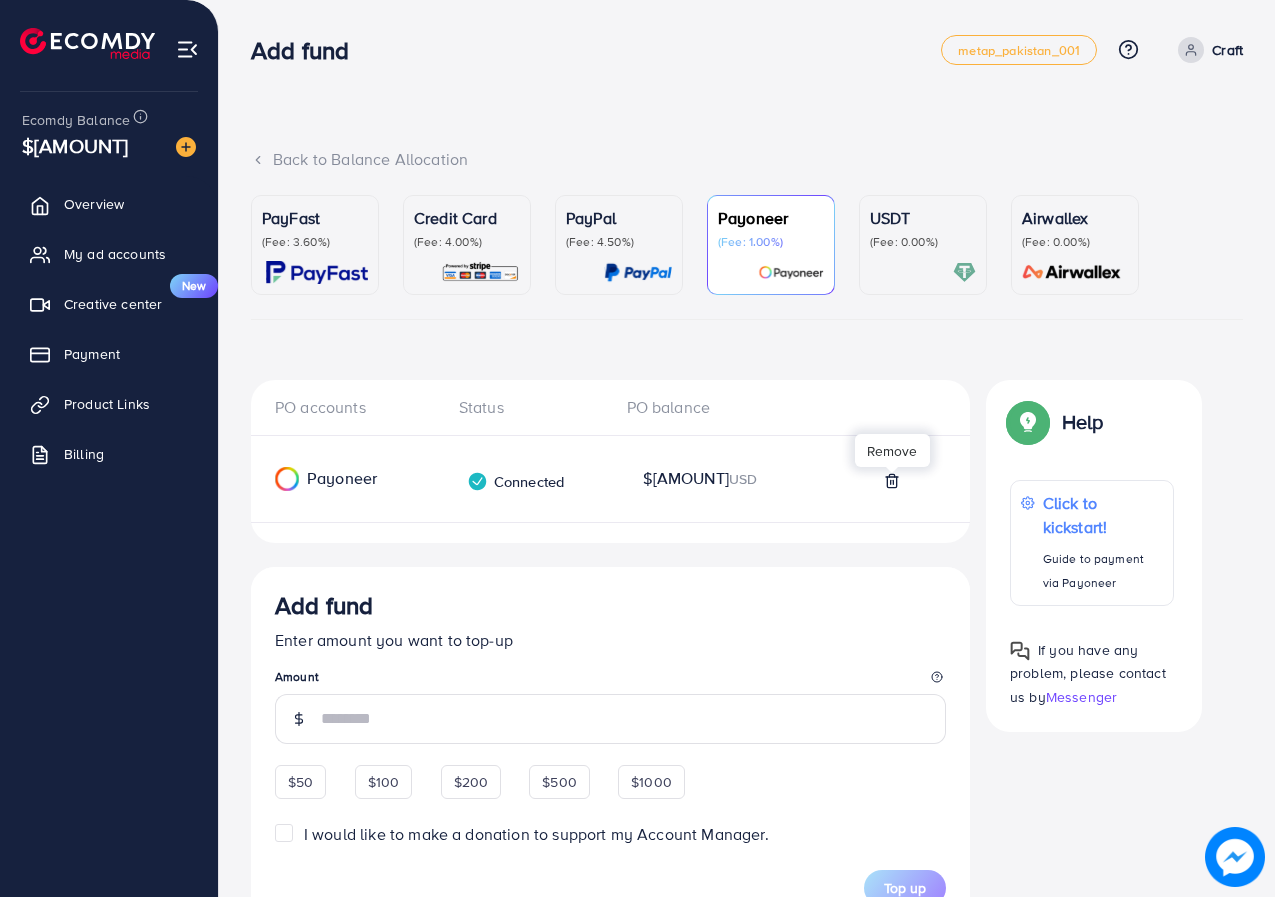 click 